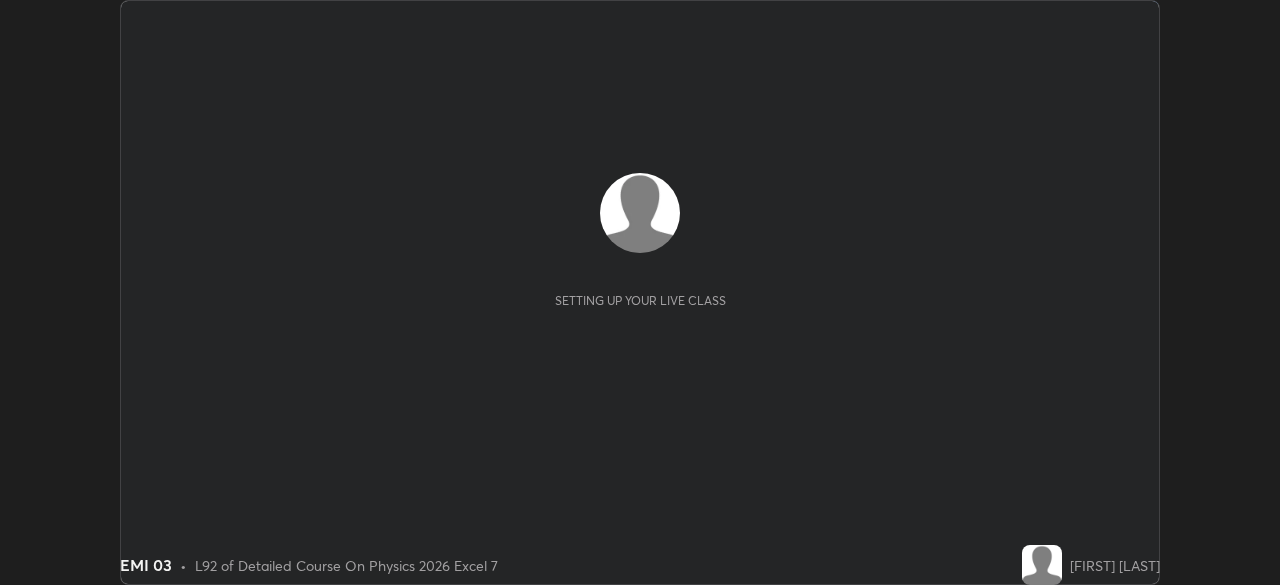 scroll, scrollTop: 0, scrollLeft: 0, axis: both 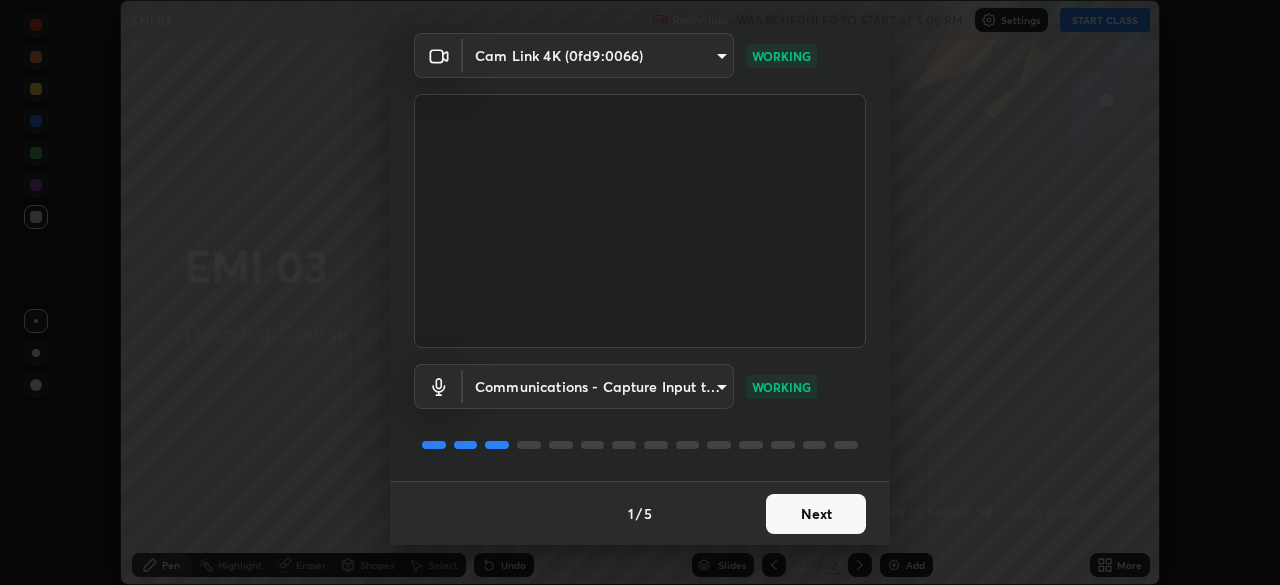 click on "Next" at bounding box center (816, 514) 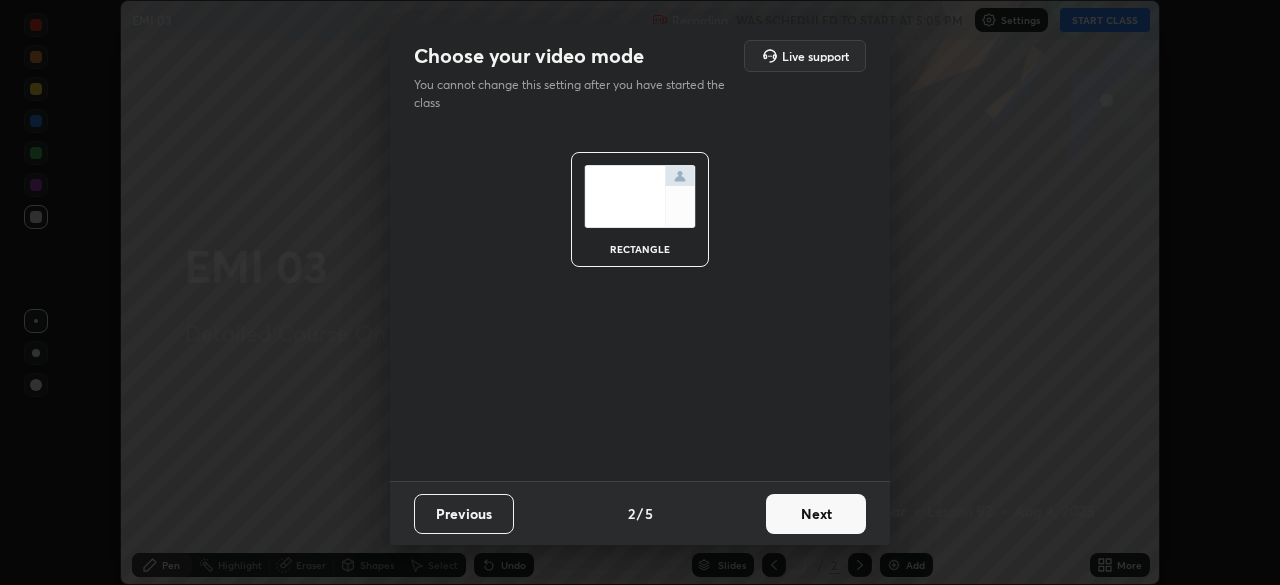 scroll, scrollTop: 0, scrollLeft: 0, axis: both 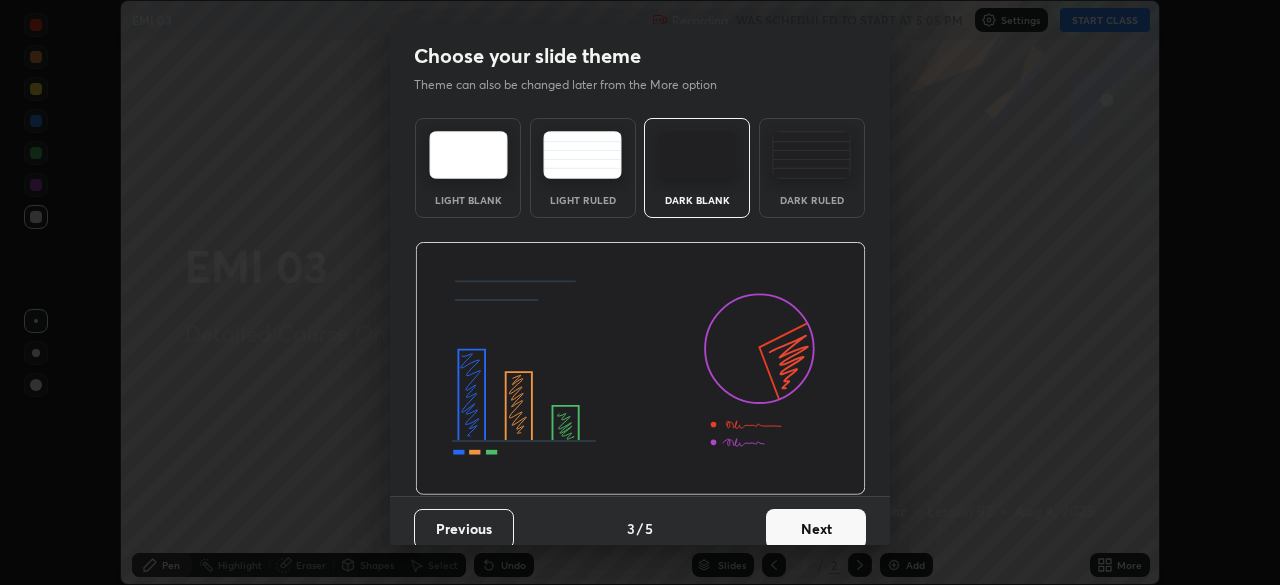 click on "Next" at bounding box center (816, 529) 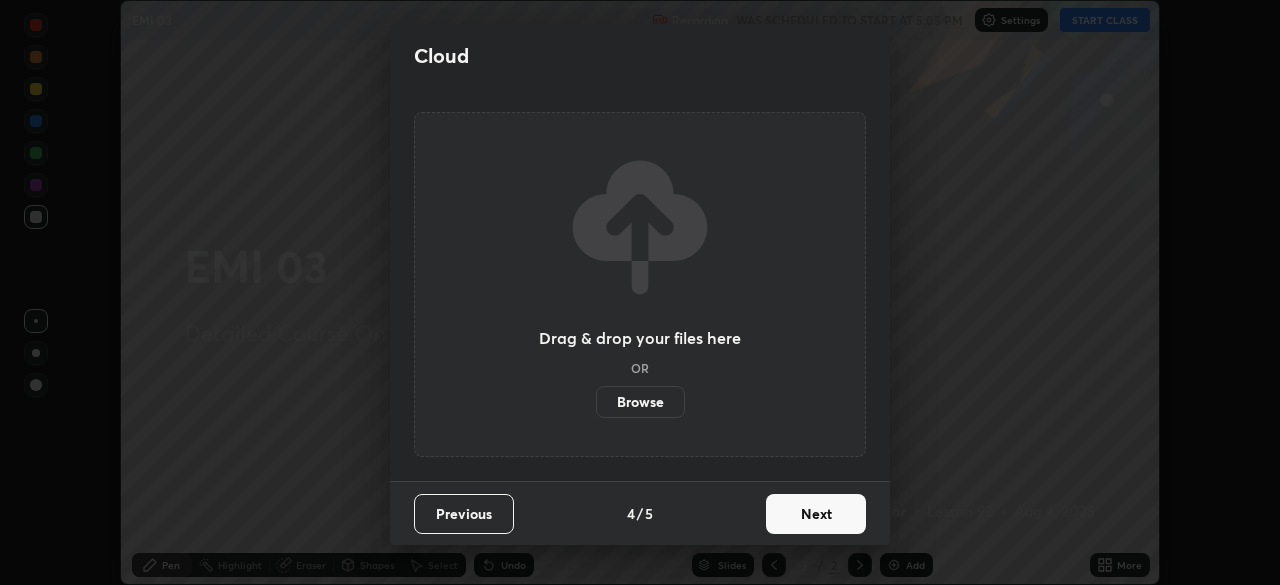 click on "Next" at bounding box center [816, 514] 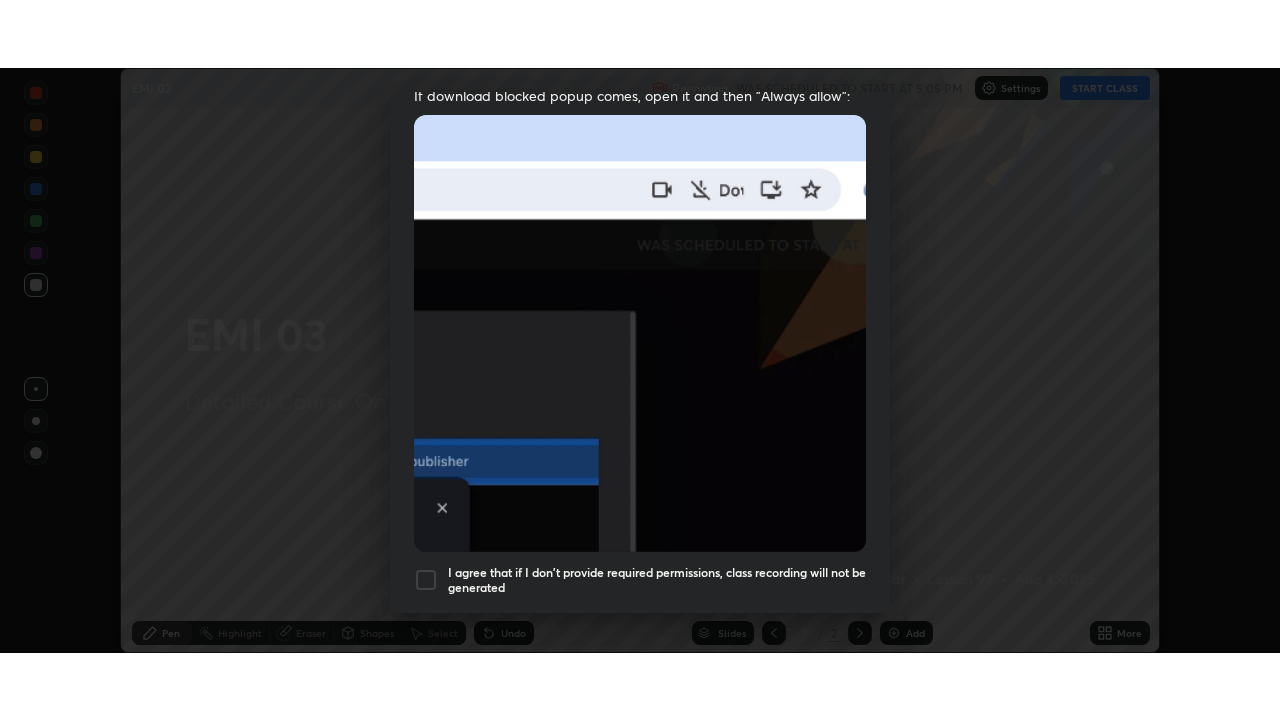 scroll, scrollTop: 450, scrollLeft: 0, axis: vertical 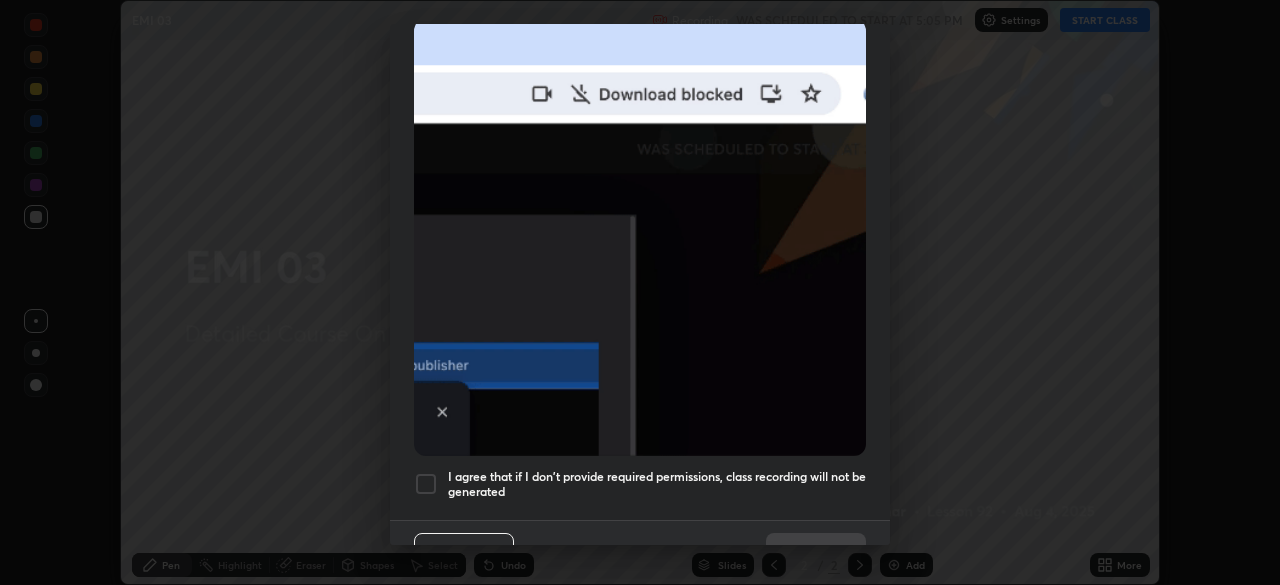 click at bounding box center [426, 484] 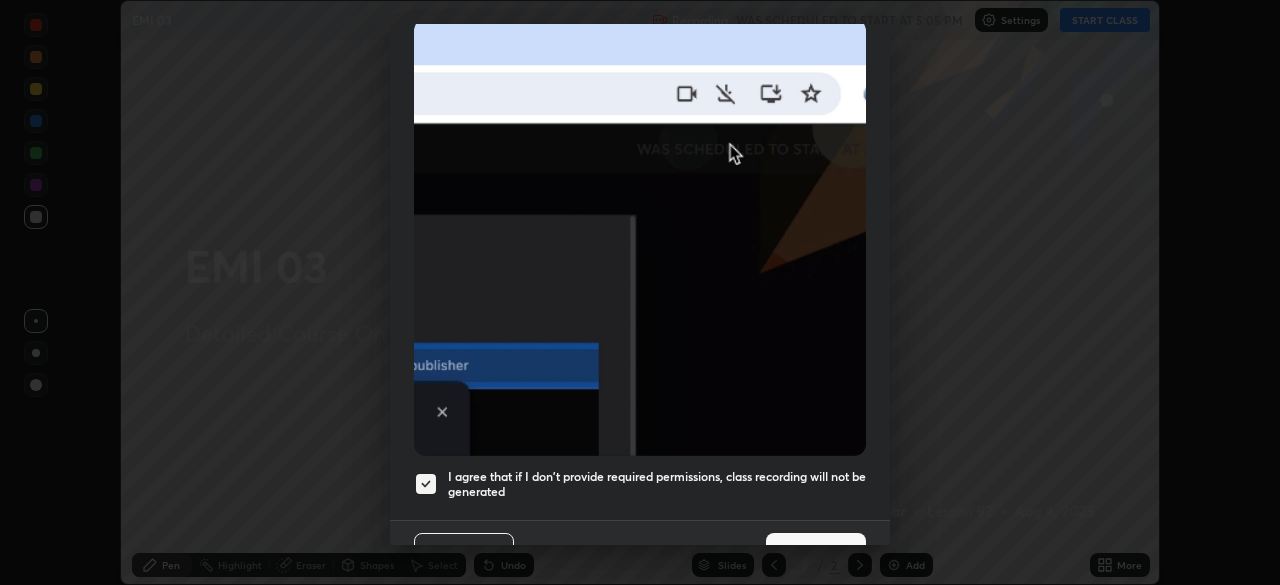 click on "Done" at bounding box center [816, 553] 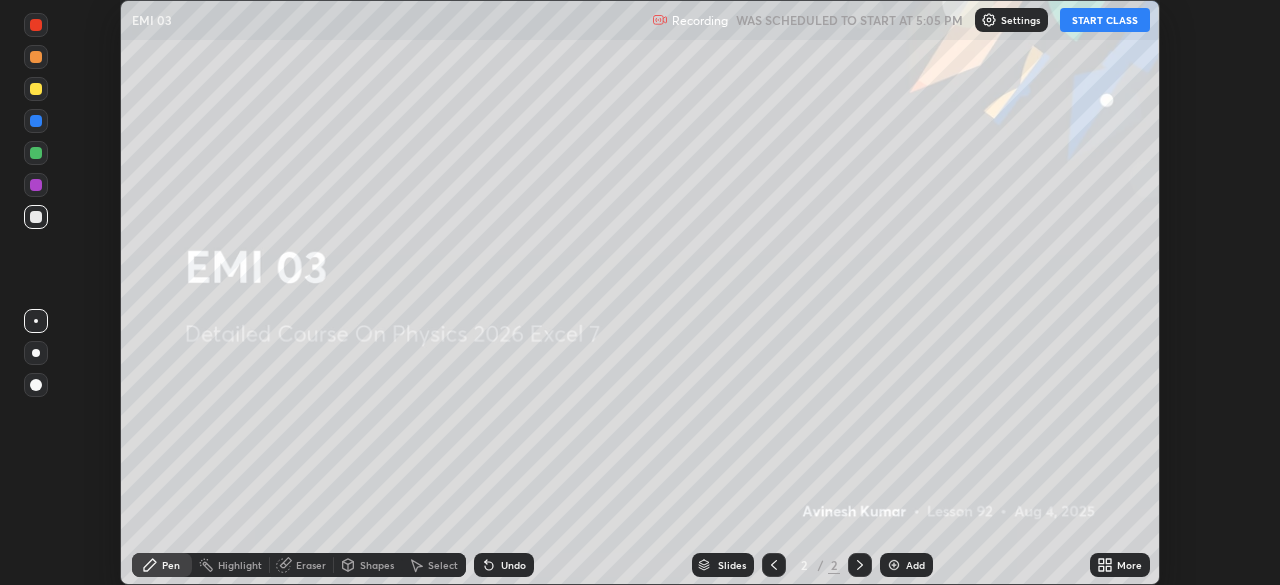 click at bounding box center [894, 565] 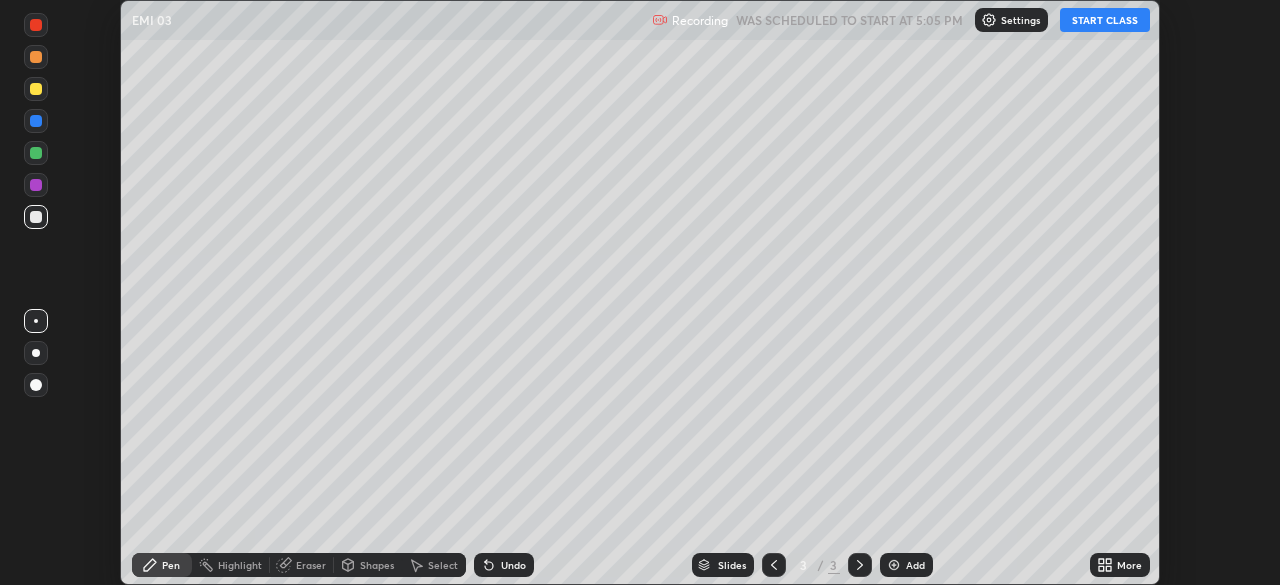 click 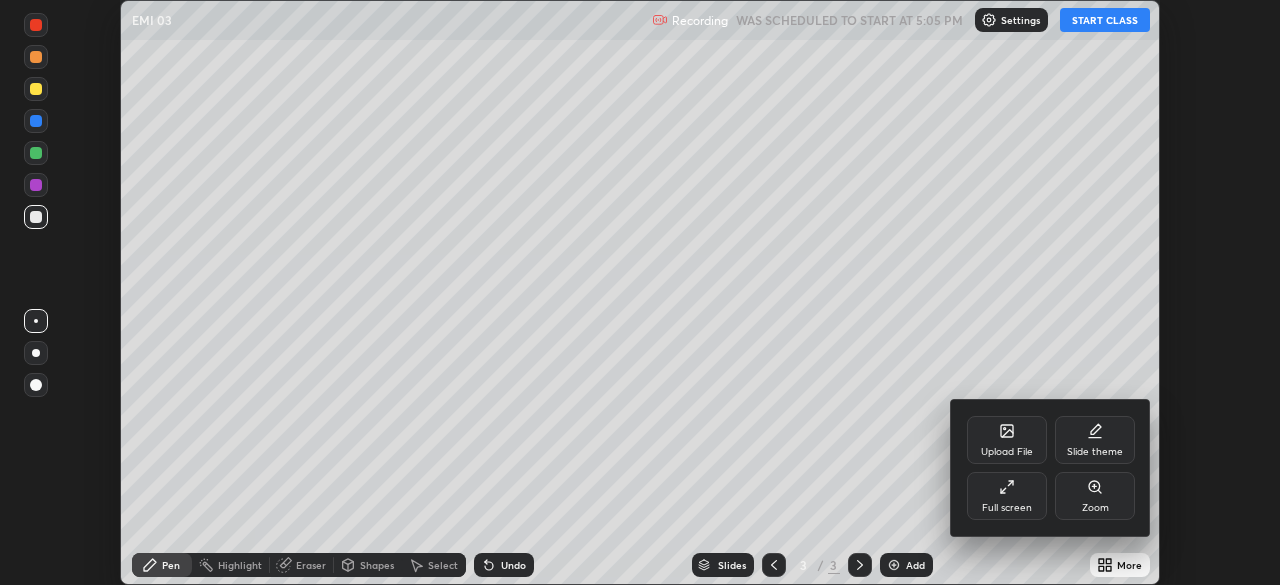 click 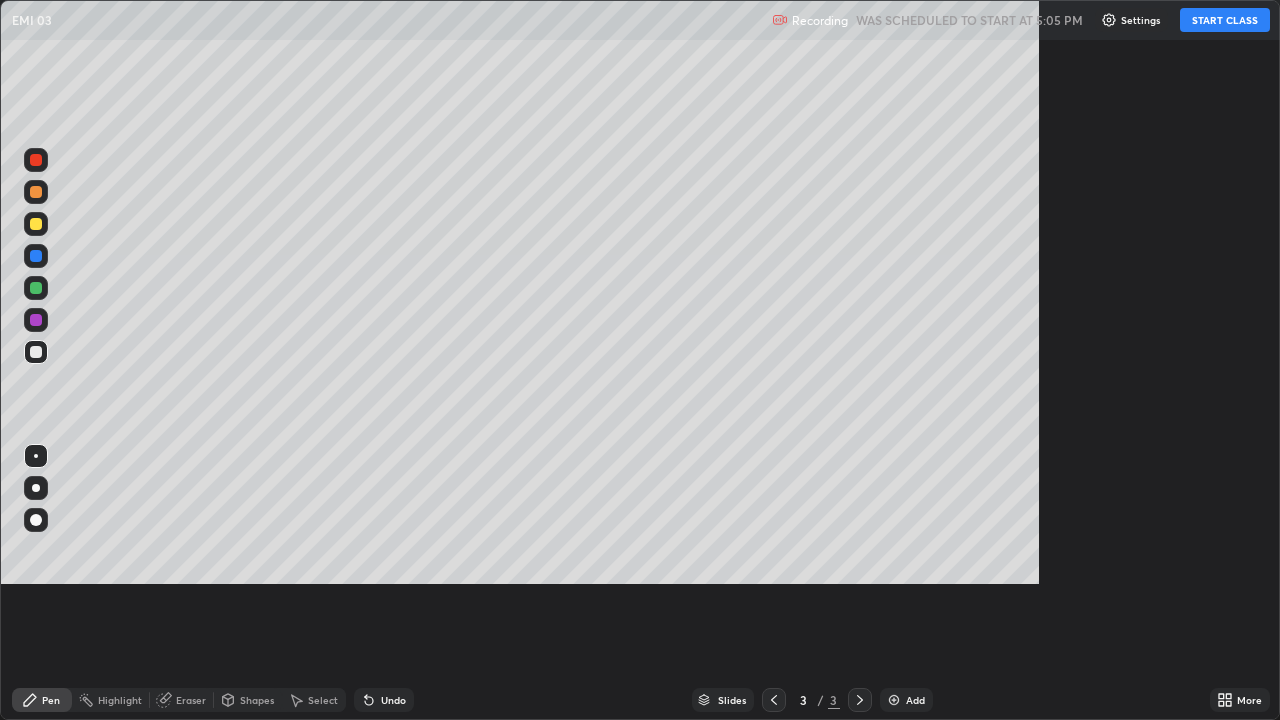 scroll, scrollTop: 99280, scrollLeft: 98720, axis: both 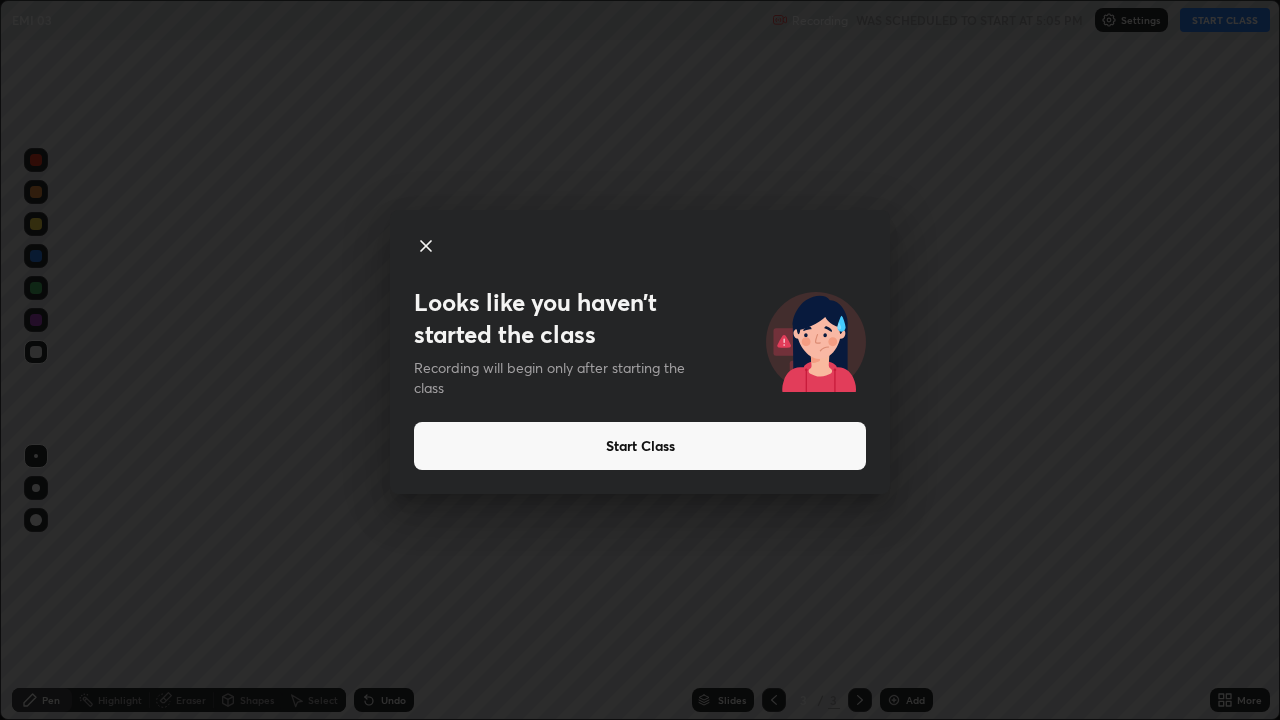 click on "Start Class" at bounding box center [640, 446] 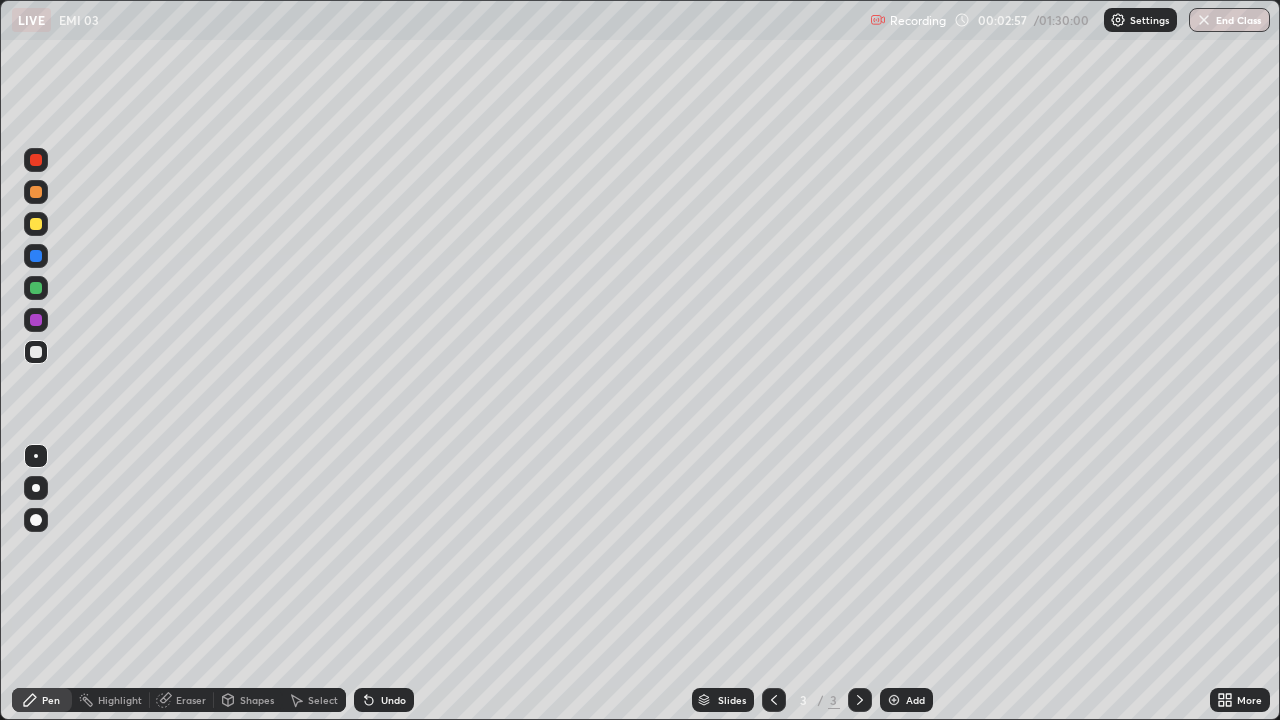 click on "Add" at bounding box center (906, 700) 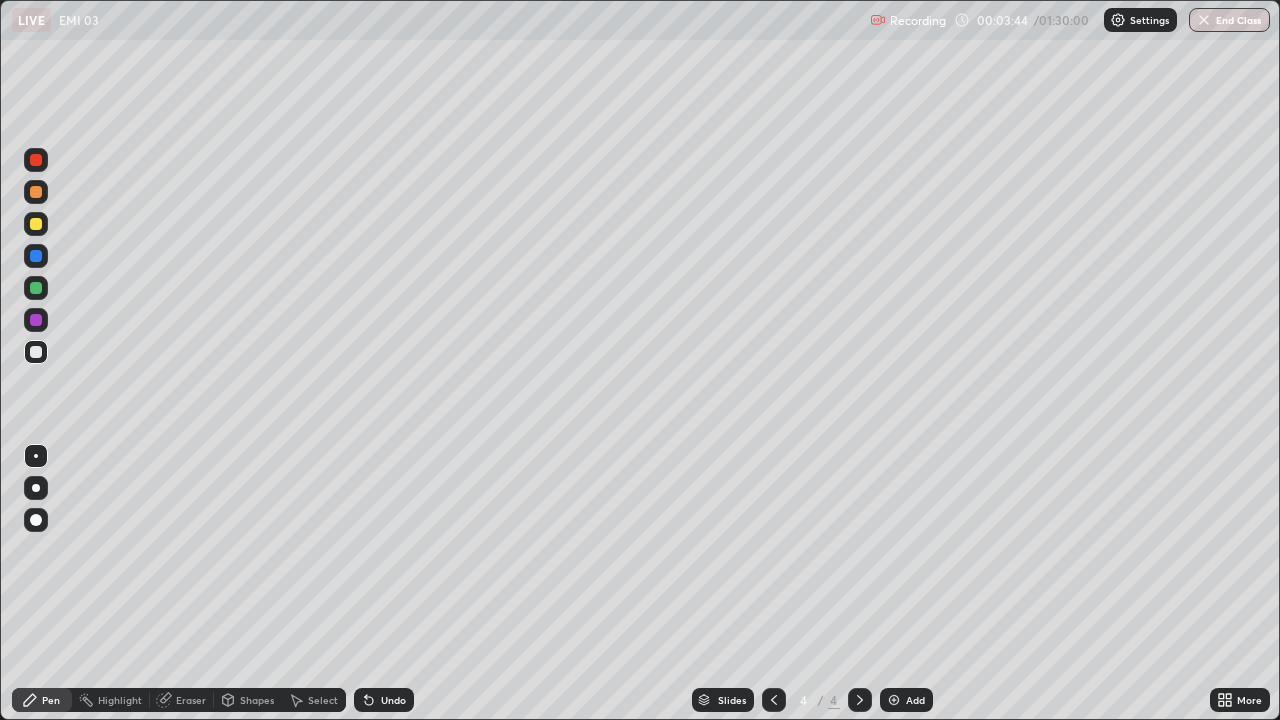 click at bounding box center (36, 192) 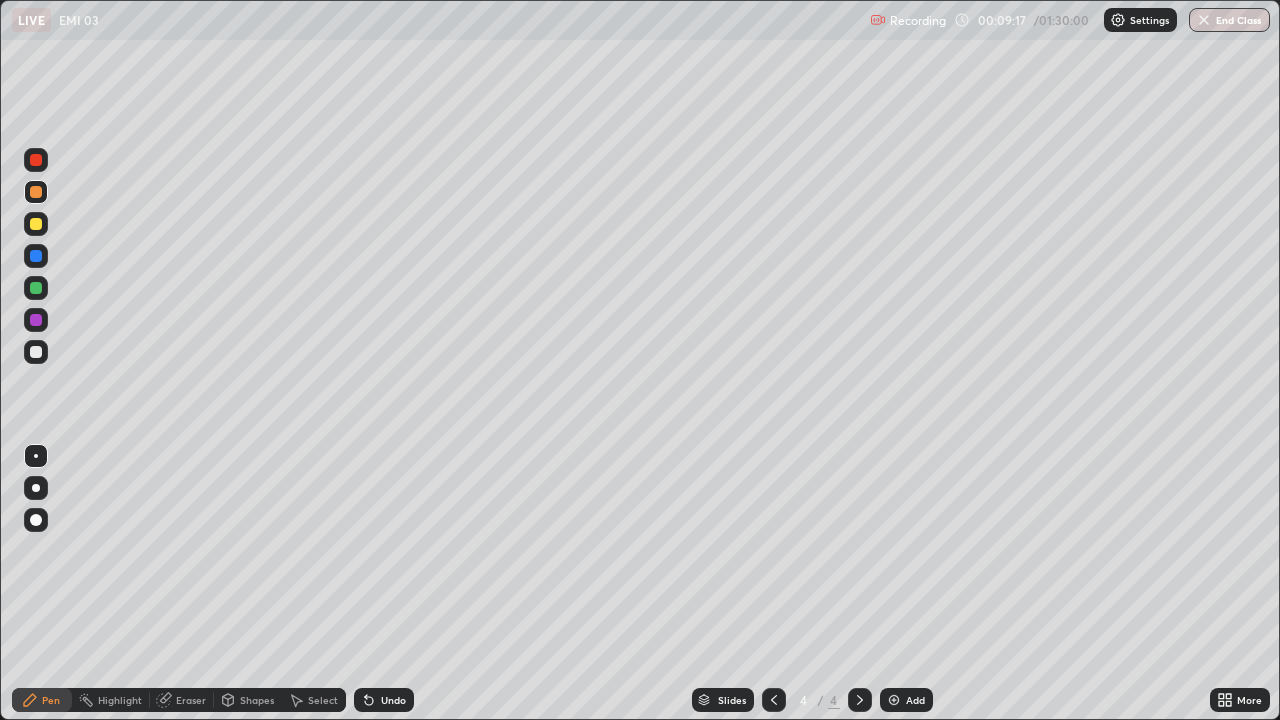 click at bounding box center [894, 700] 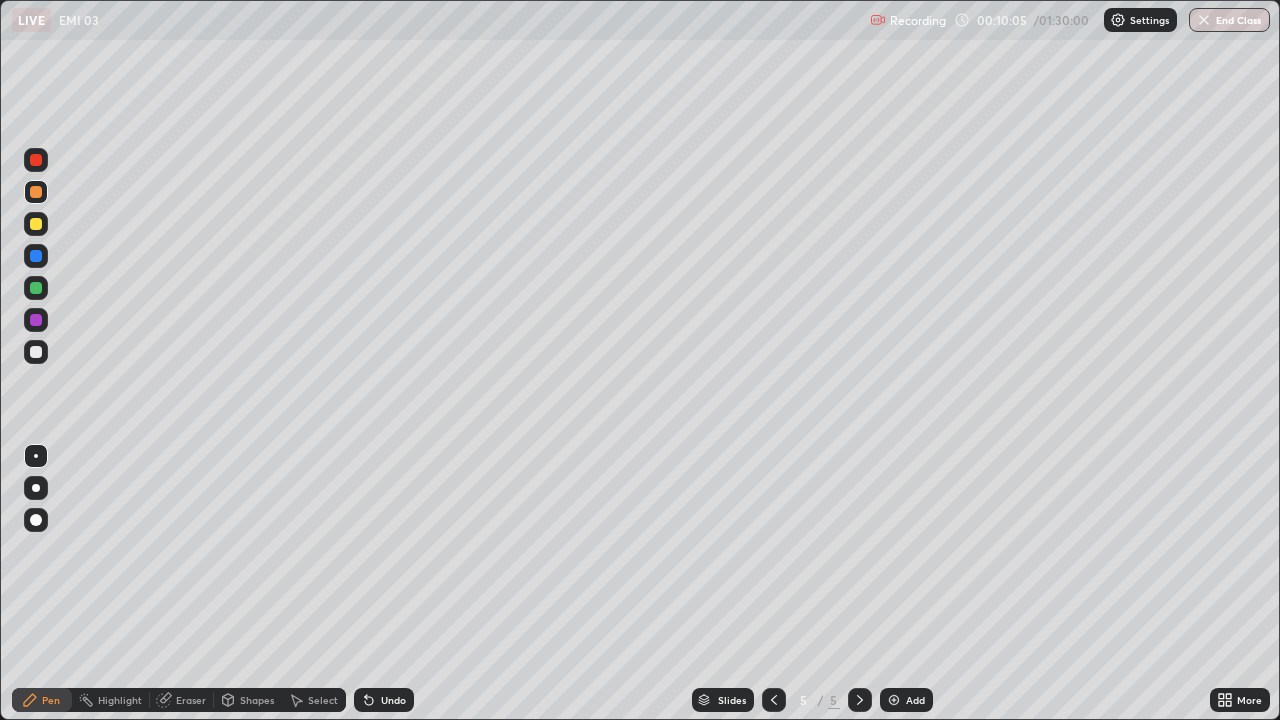 click 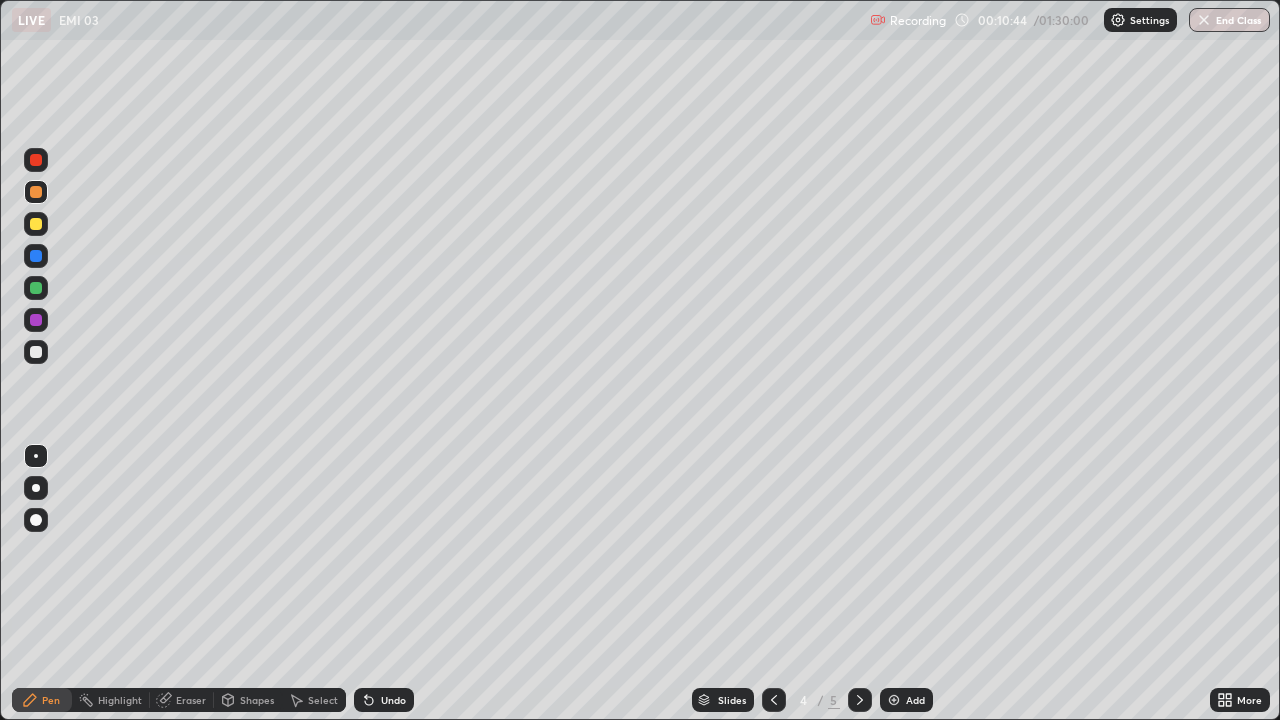 click 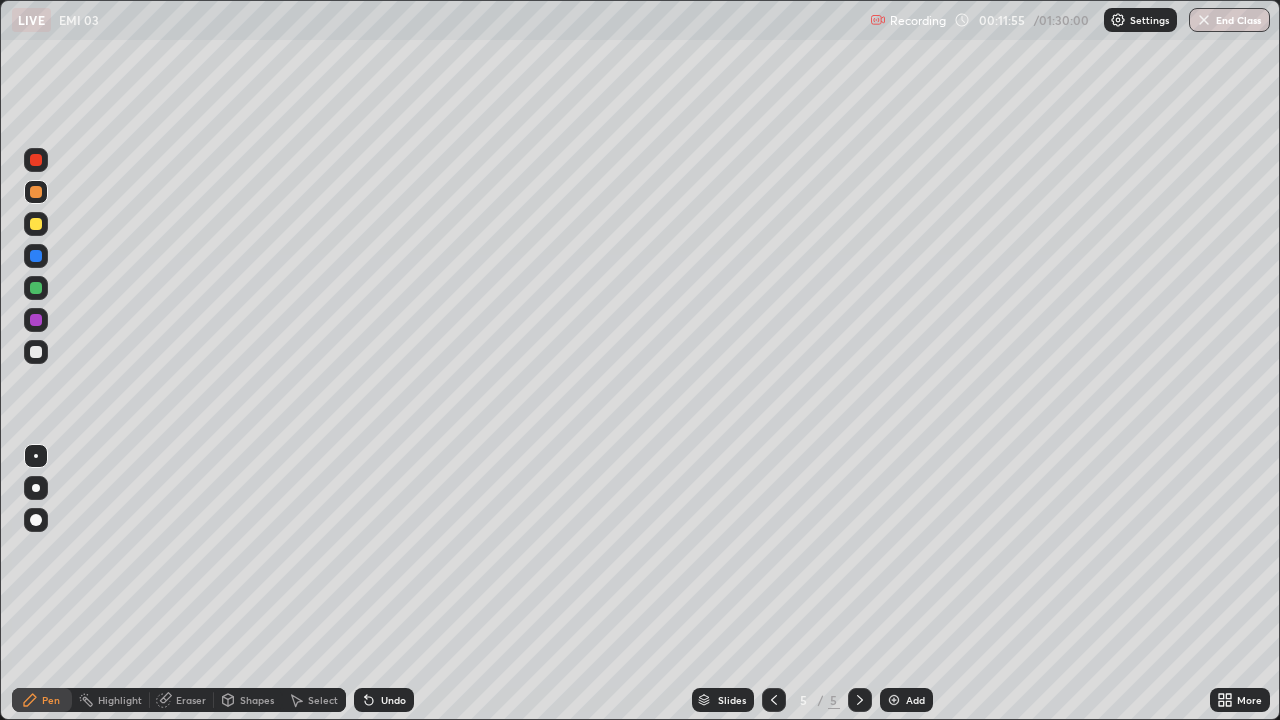 click 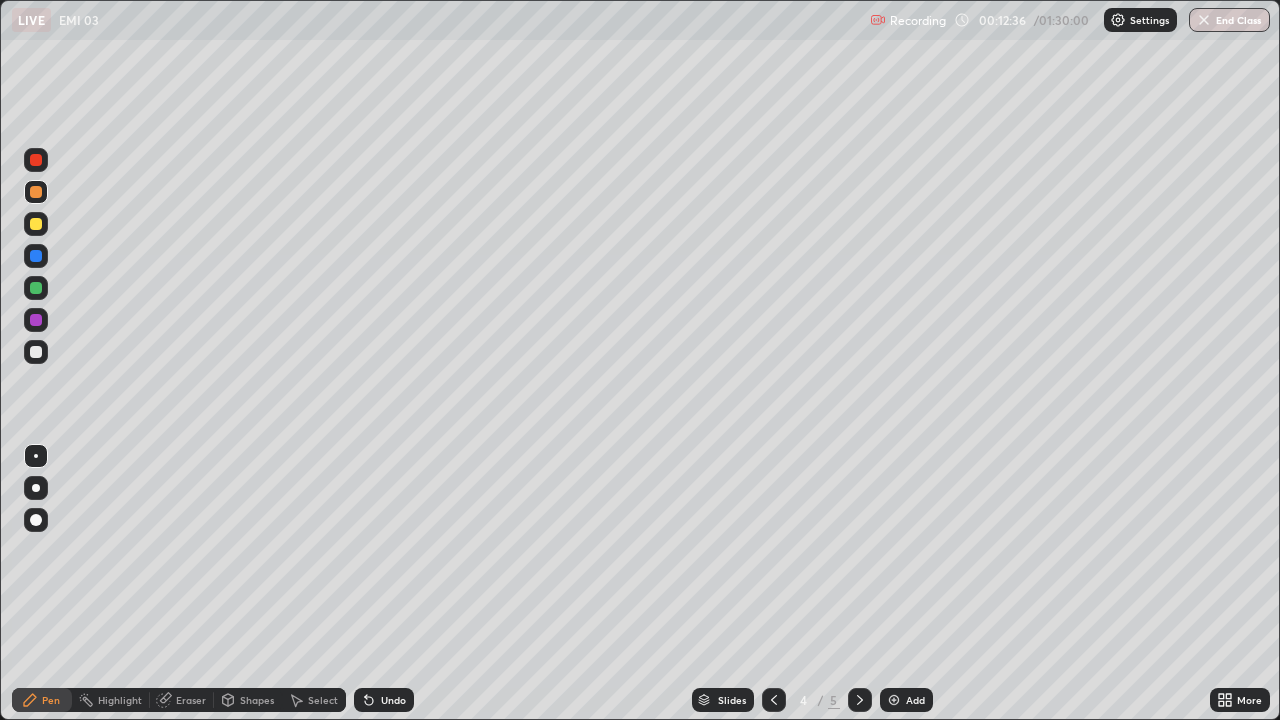 click 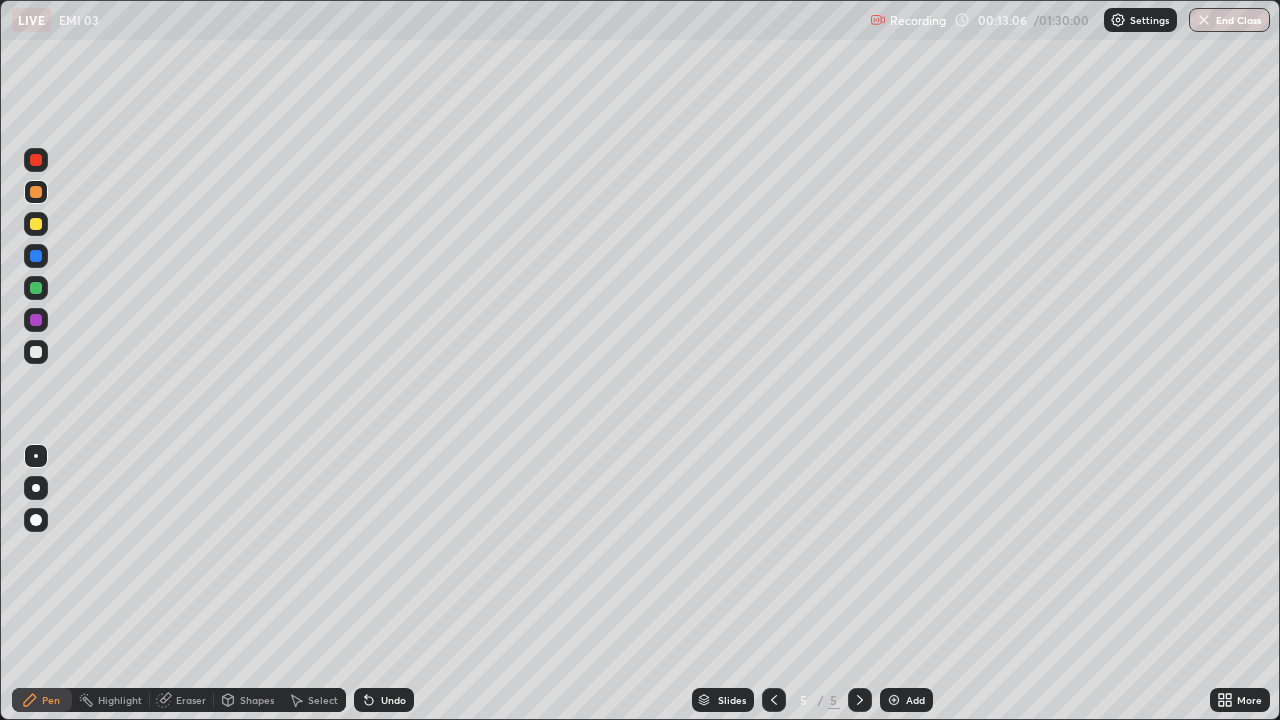 click 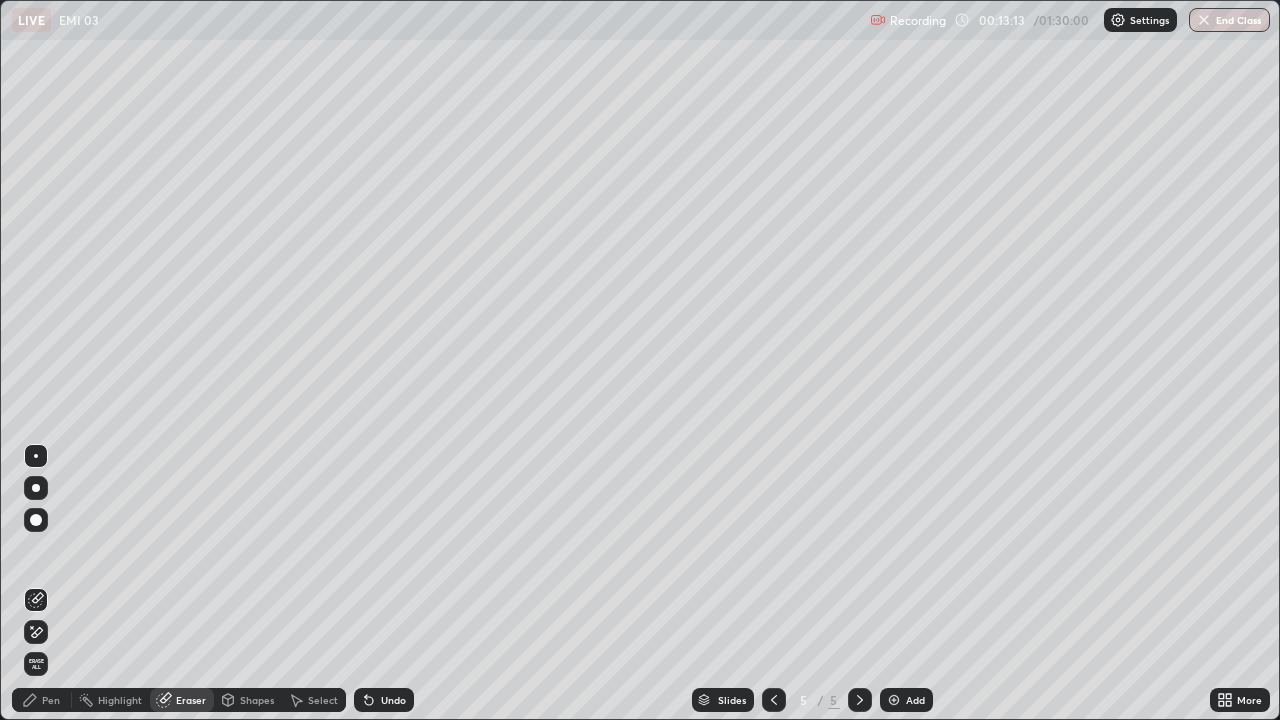 click on "Pen" at bounding box center [51, 700] 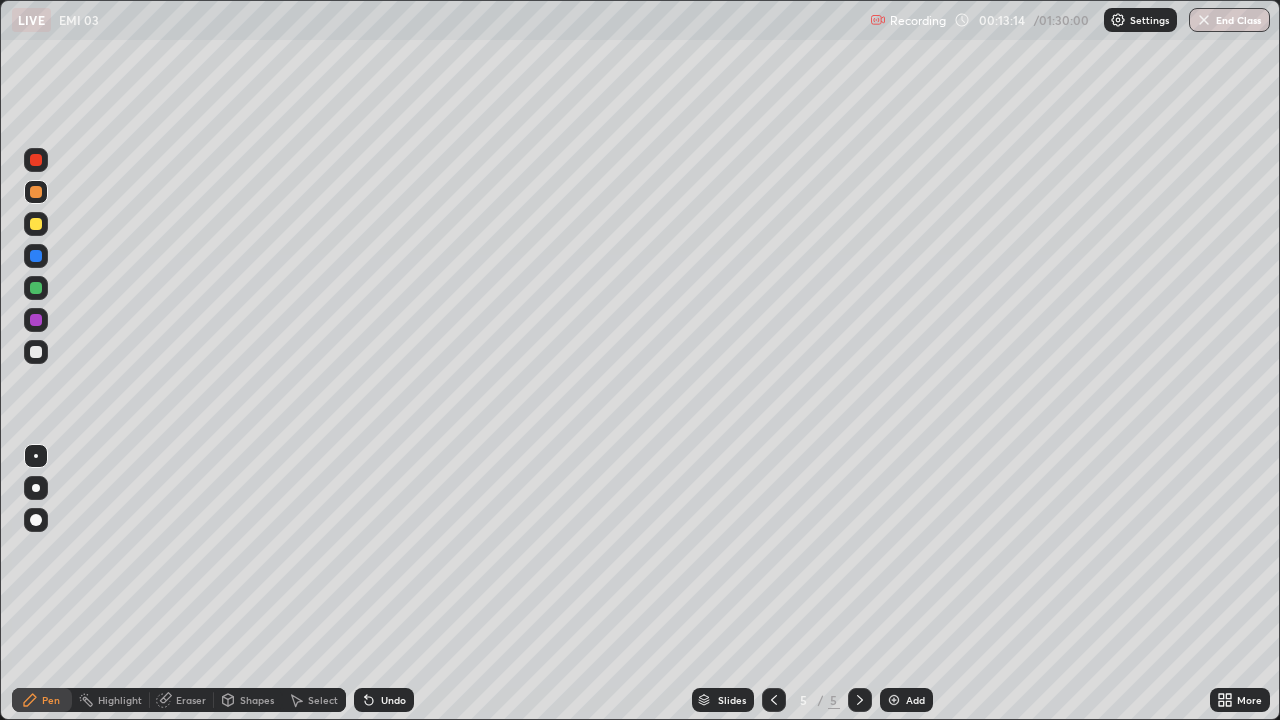 click on "Pen" at bounding box center (42, 700) 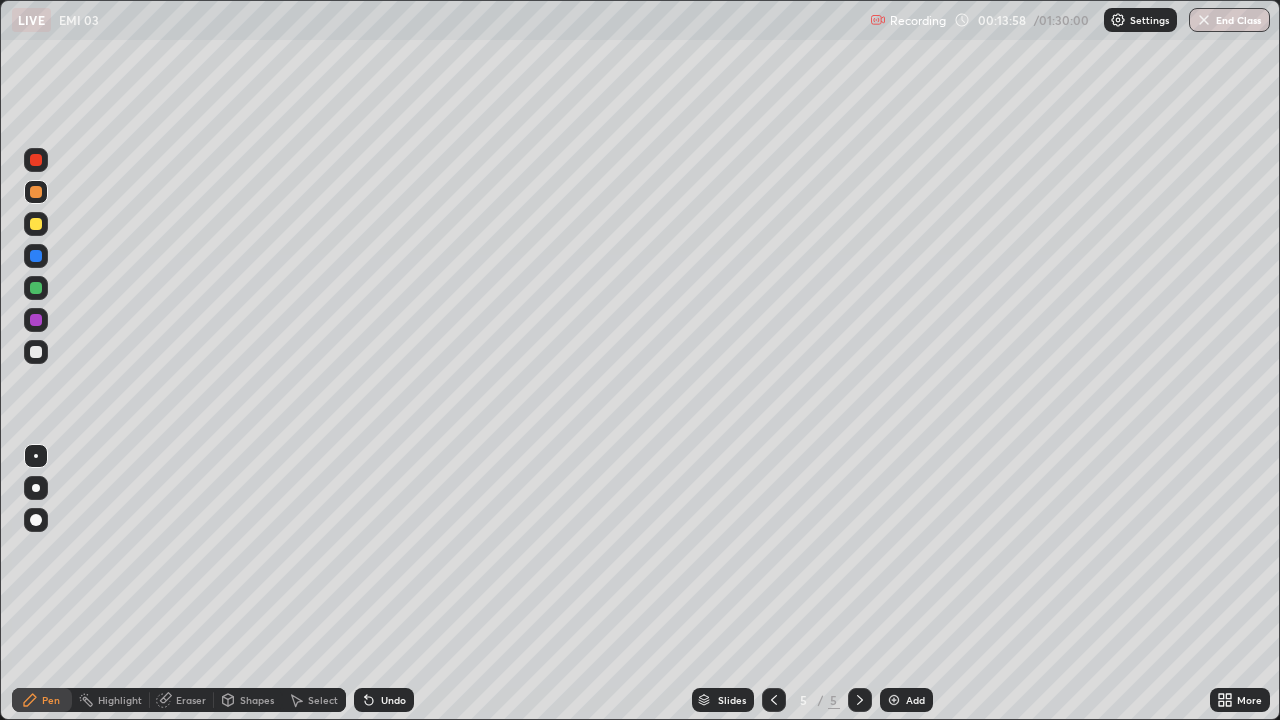 click at bounding box center (36, 352) 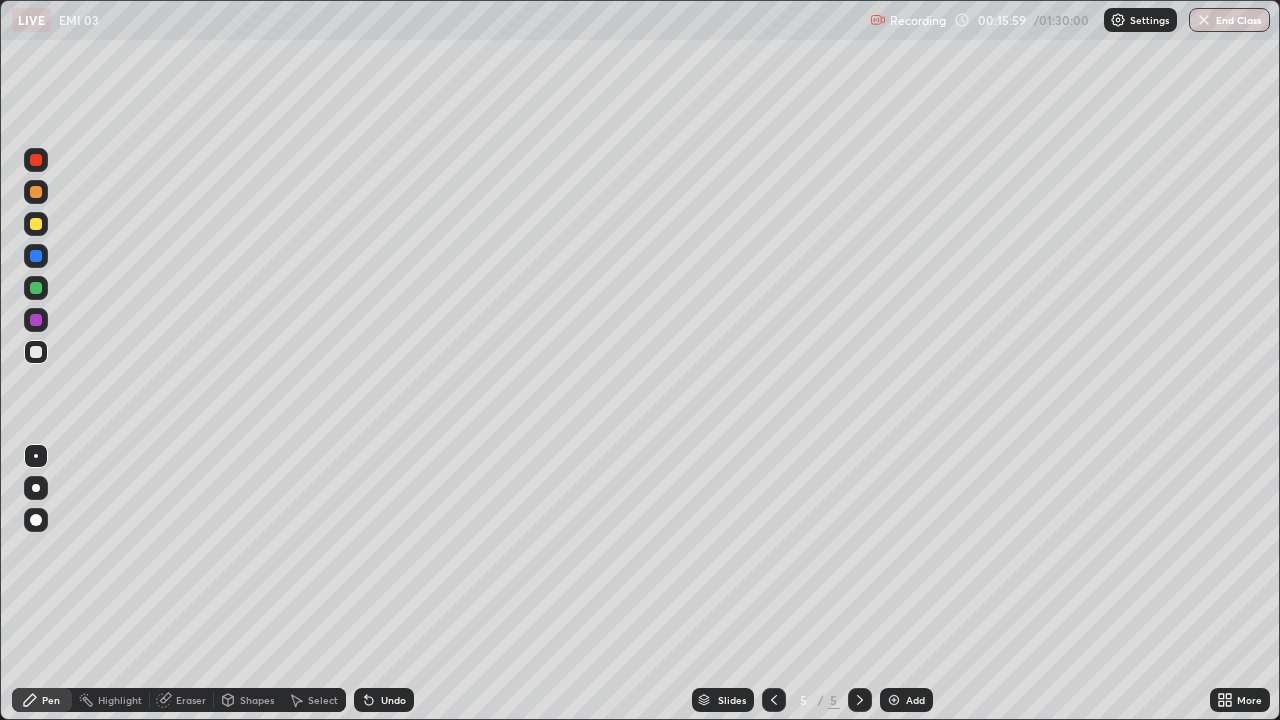 click 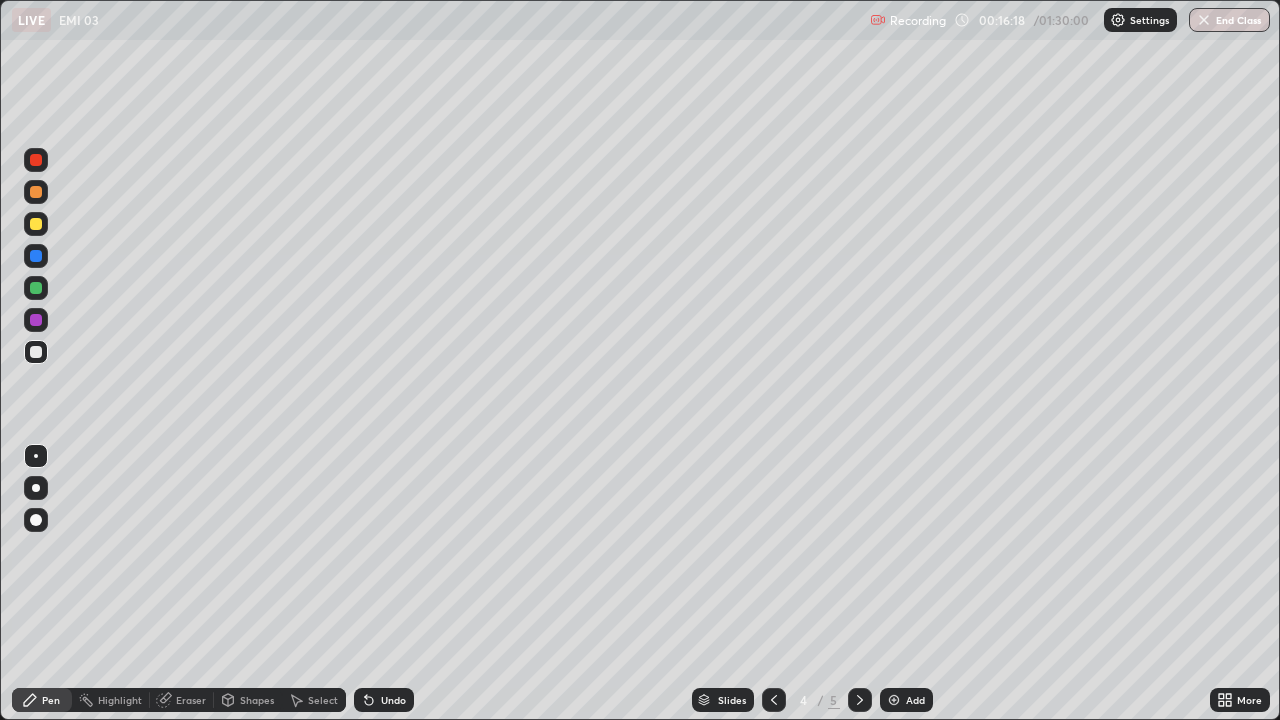 click 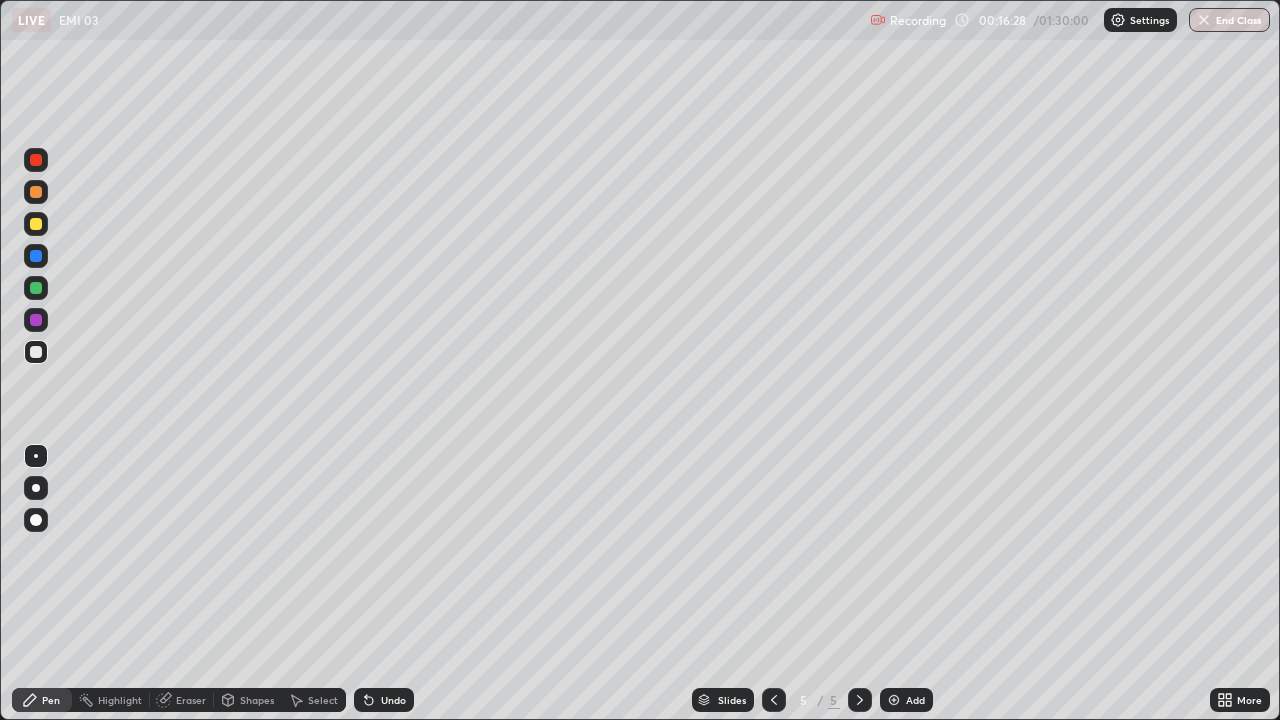 click 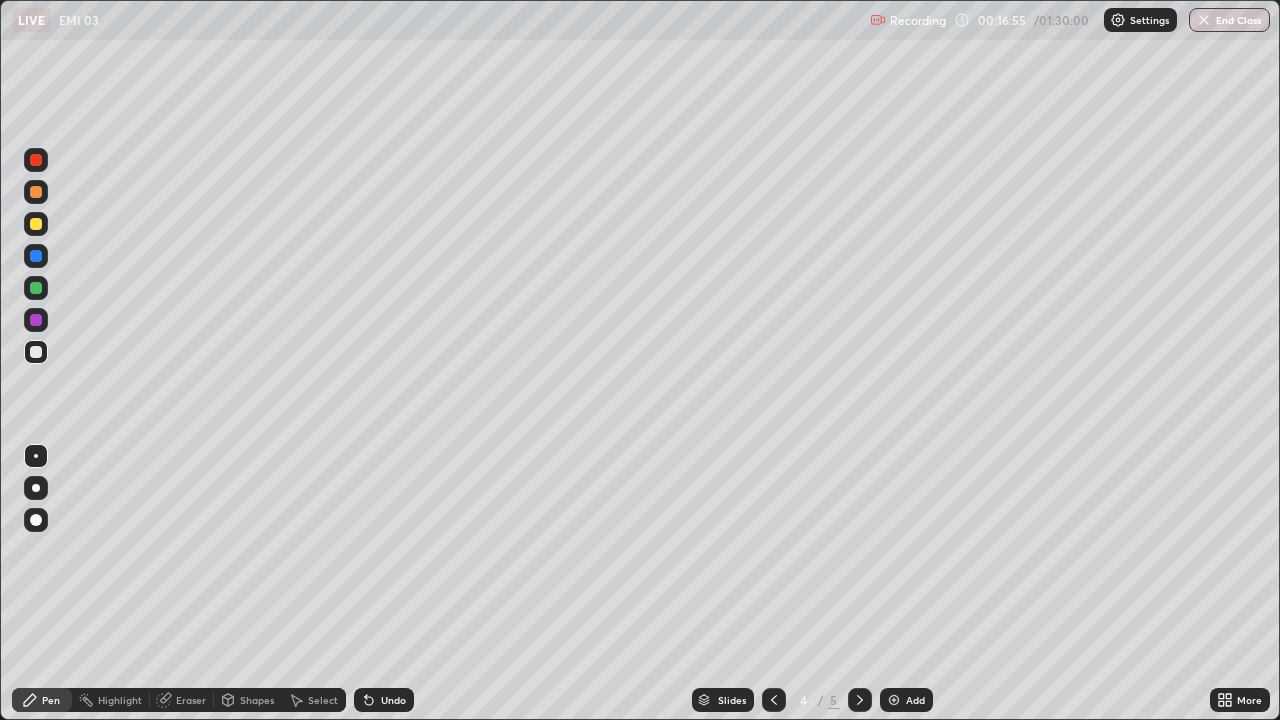 click 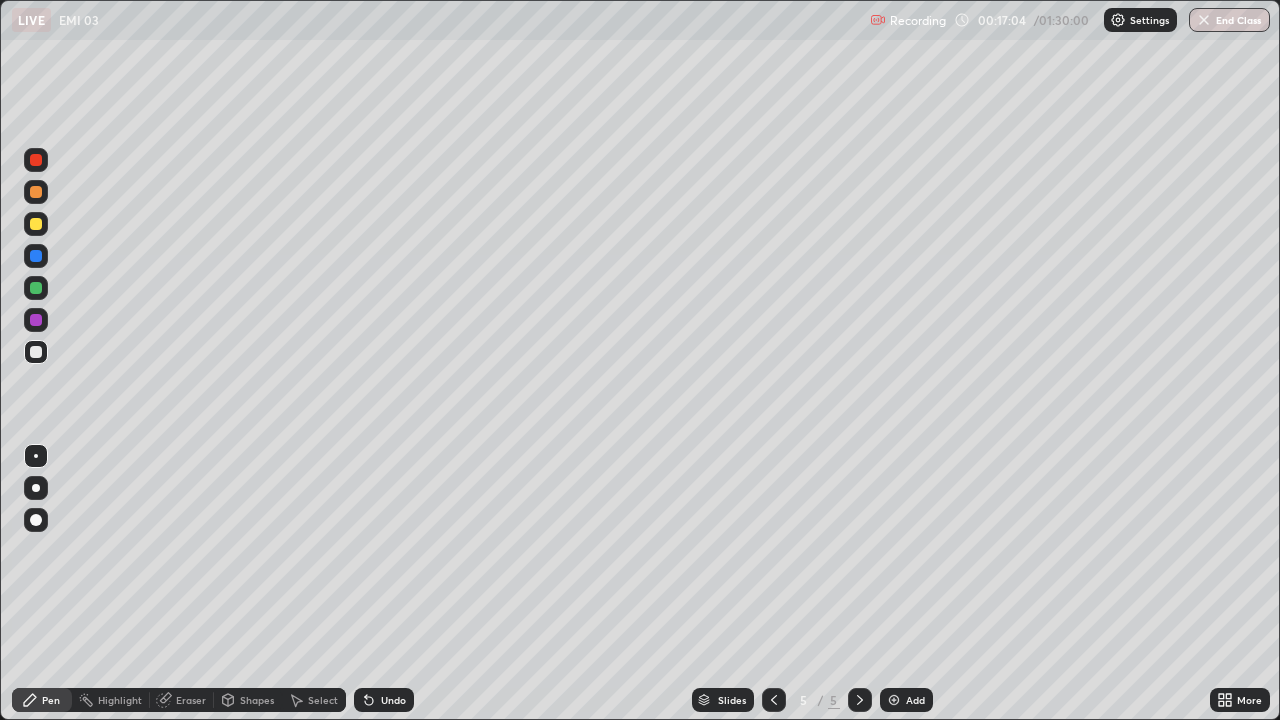 click 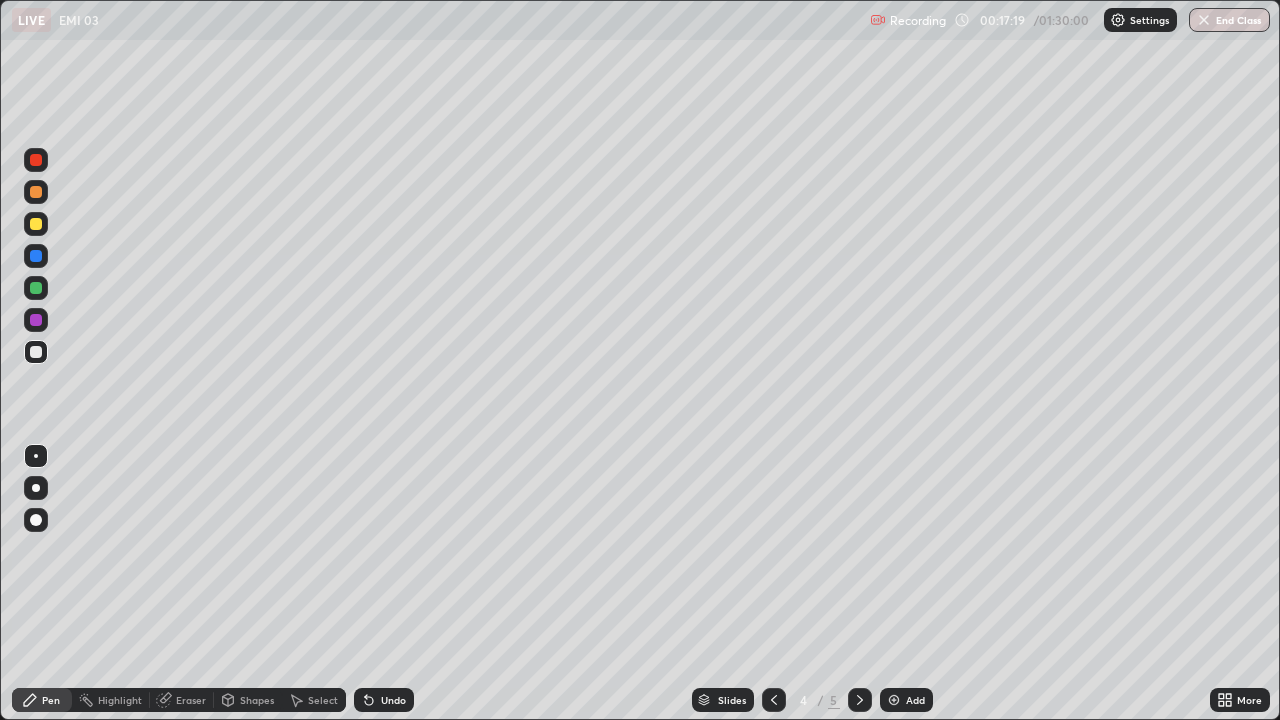 click 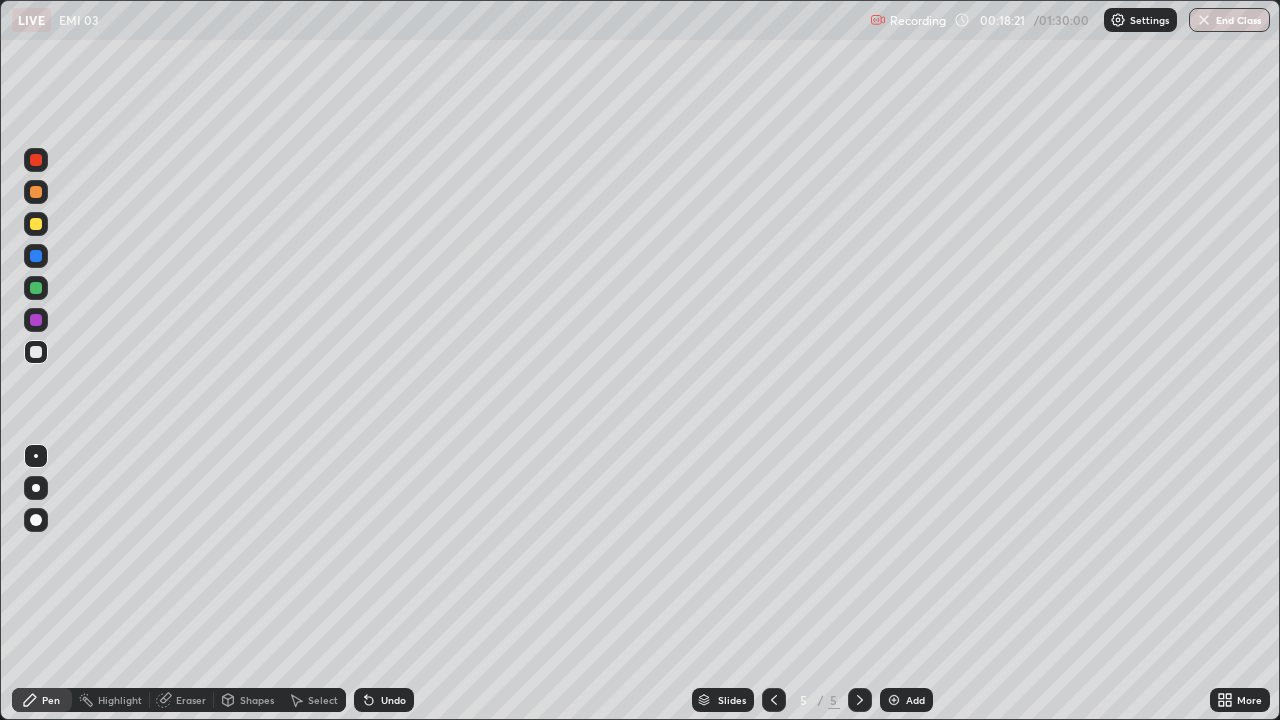 click on "Eraser" at bounding box center [182, 700] 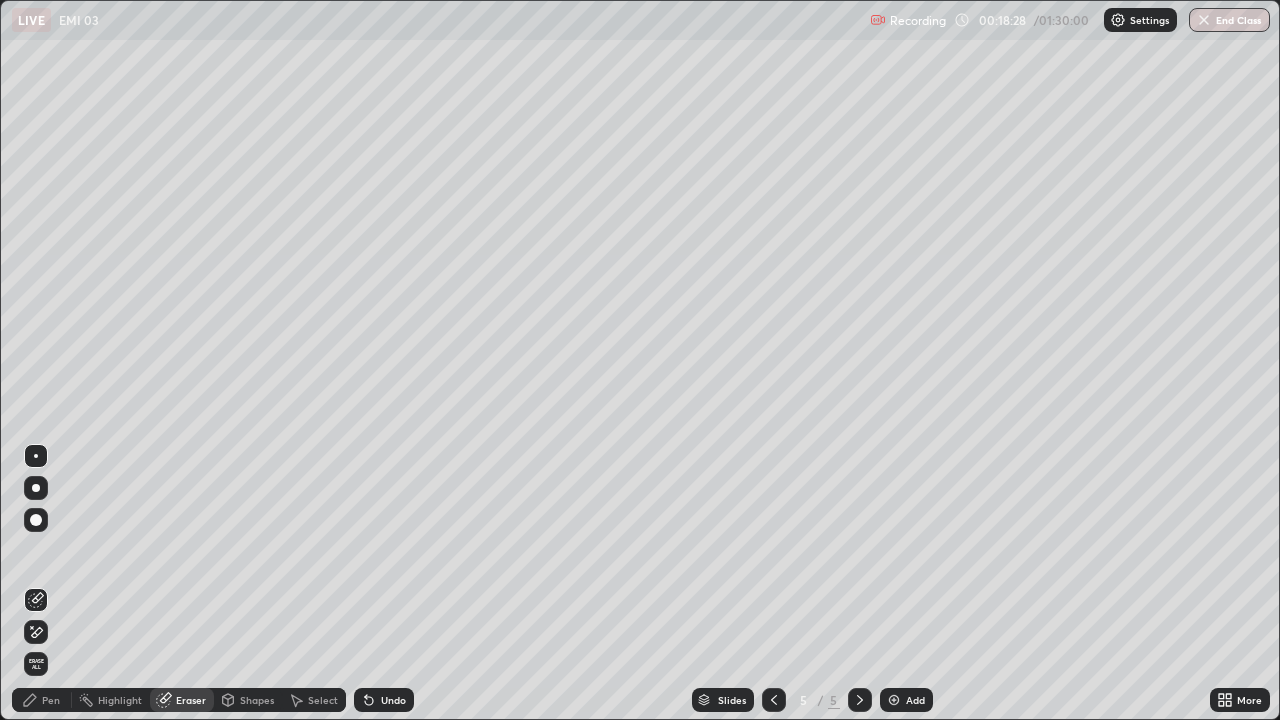click on "Pen" at bounding box center (51, 700) 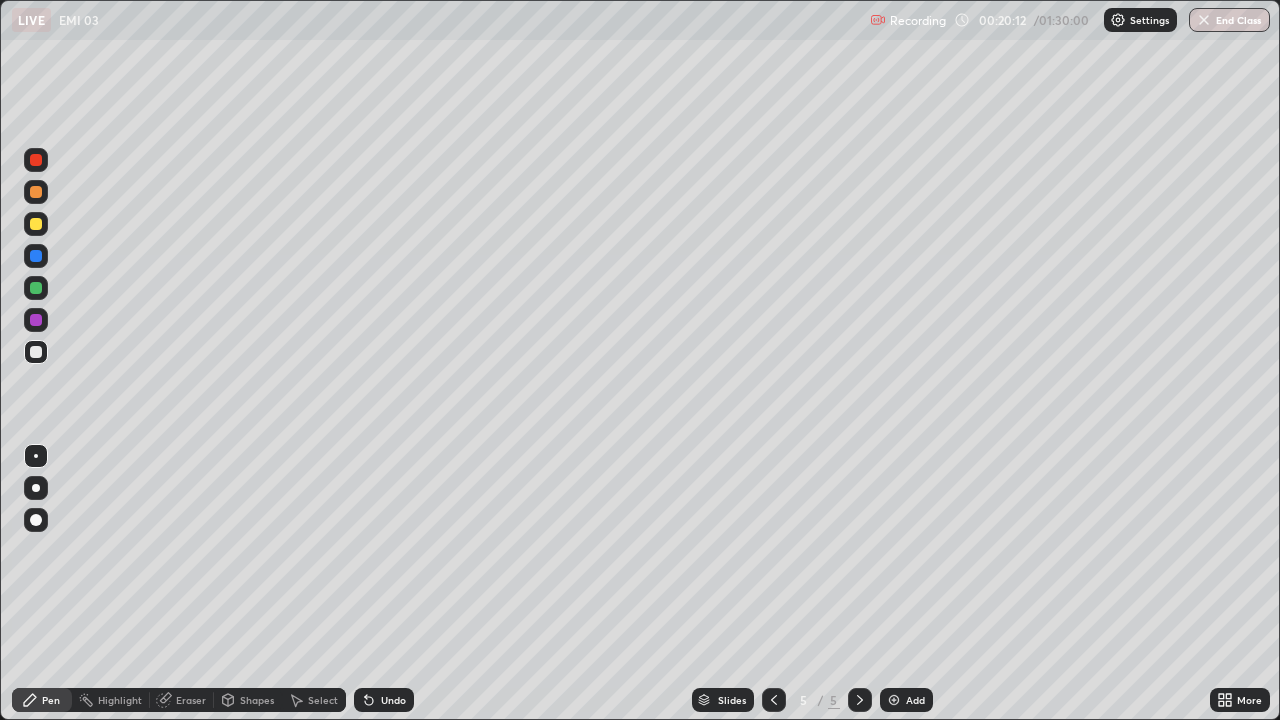 click at bounding box center [36, 224] 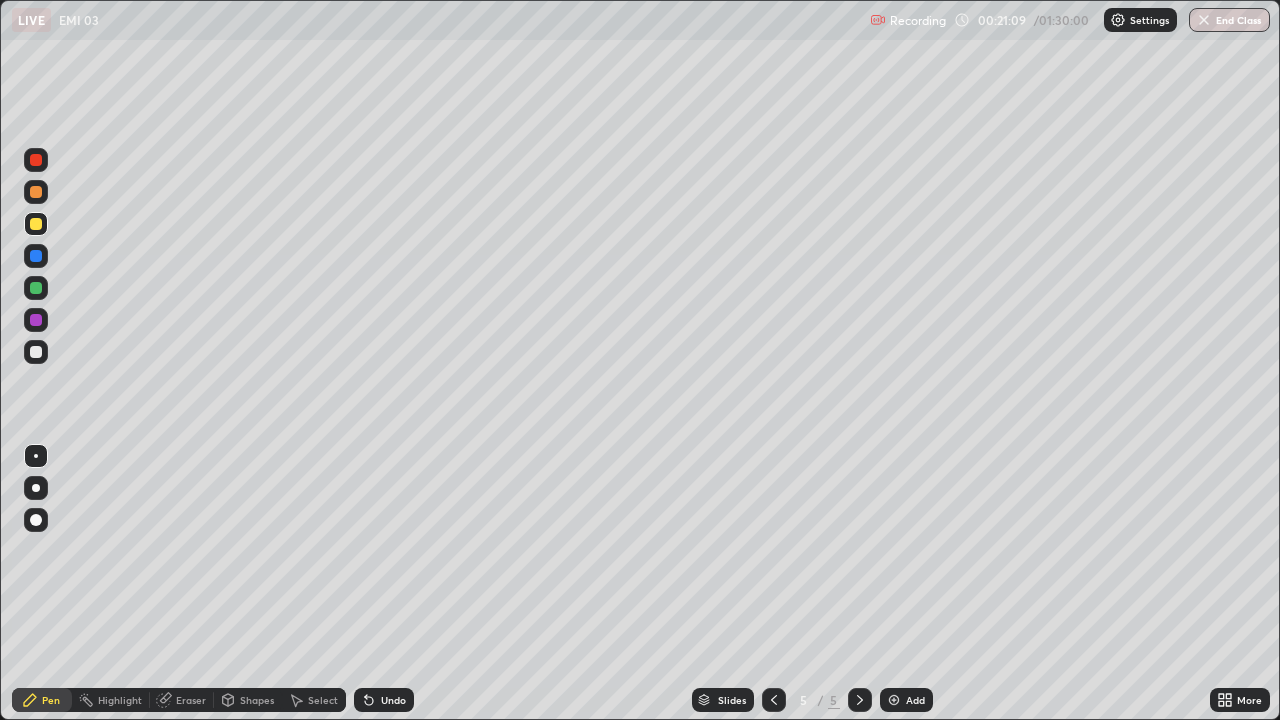 click 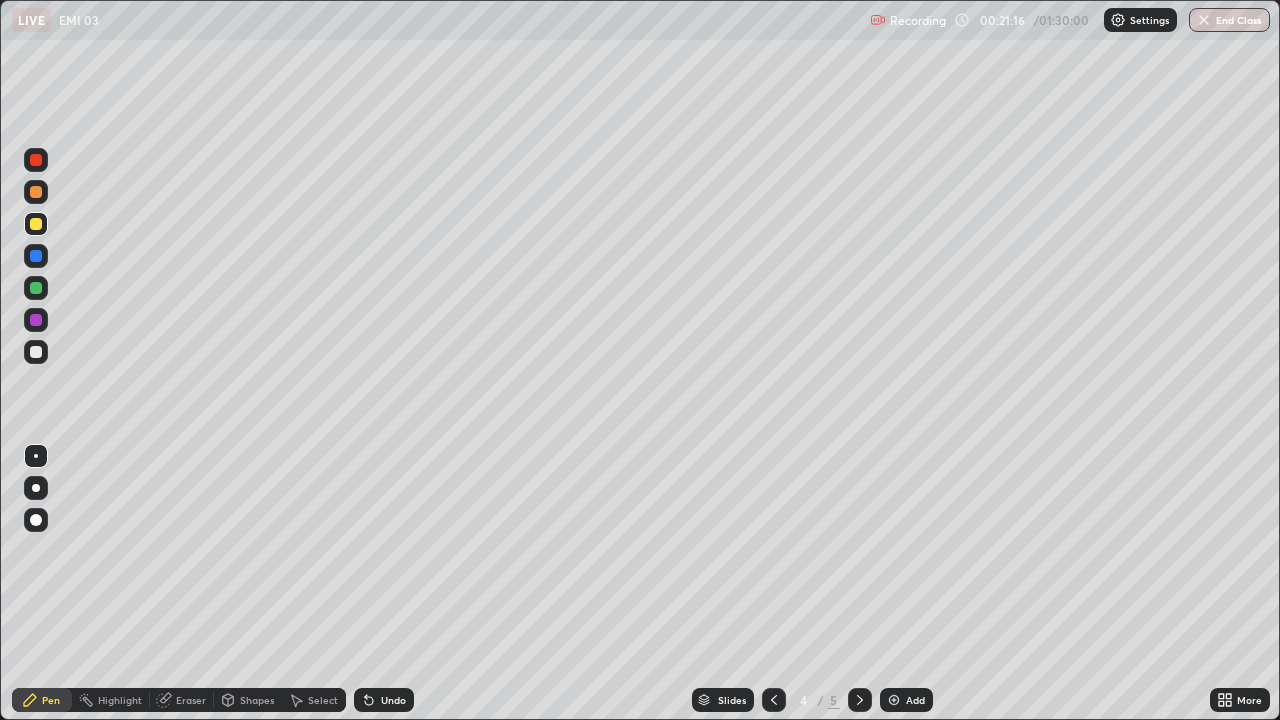 click 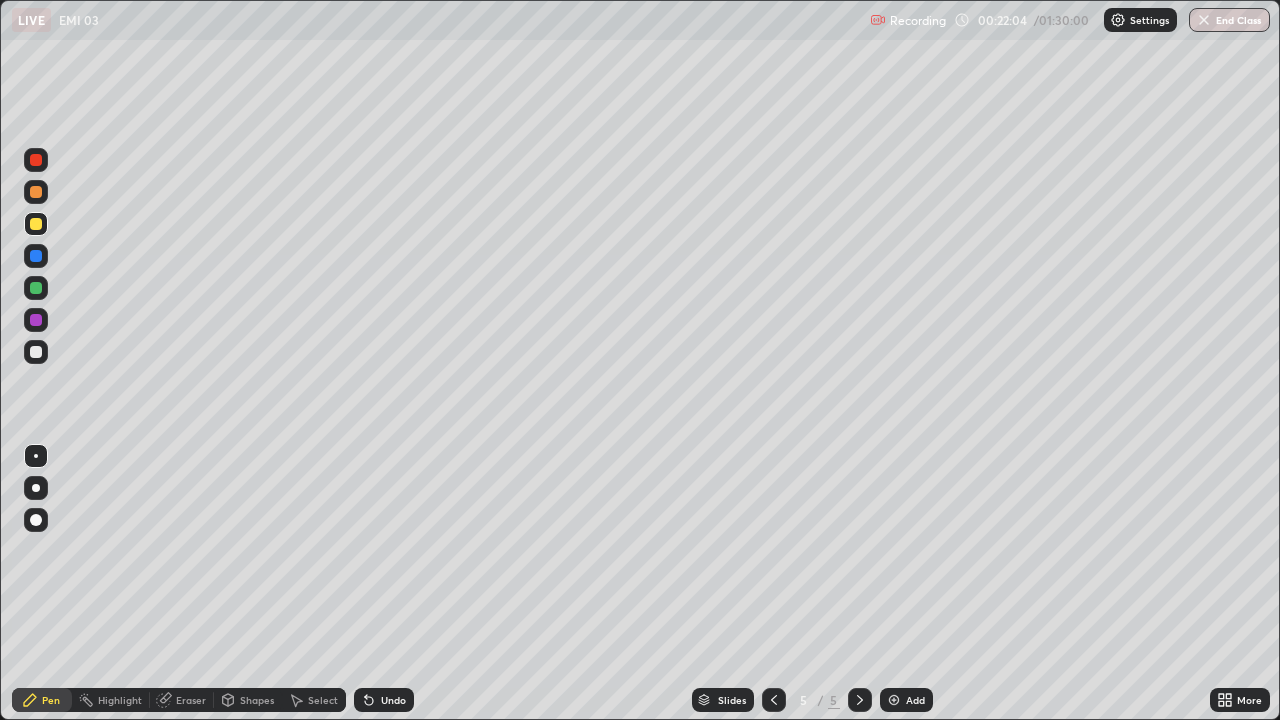 click 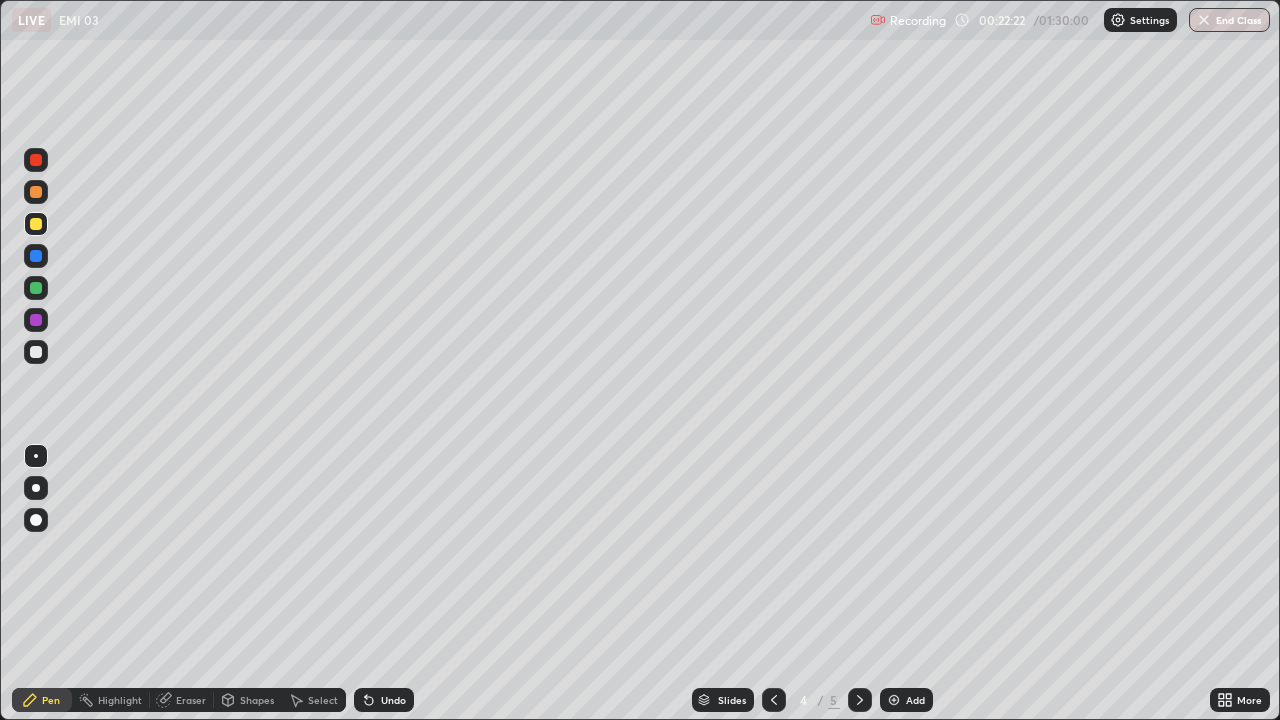 click at bounding box center [860, 700] 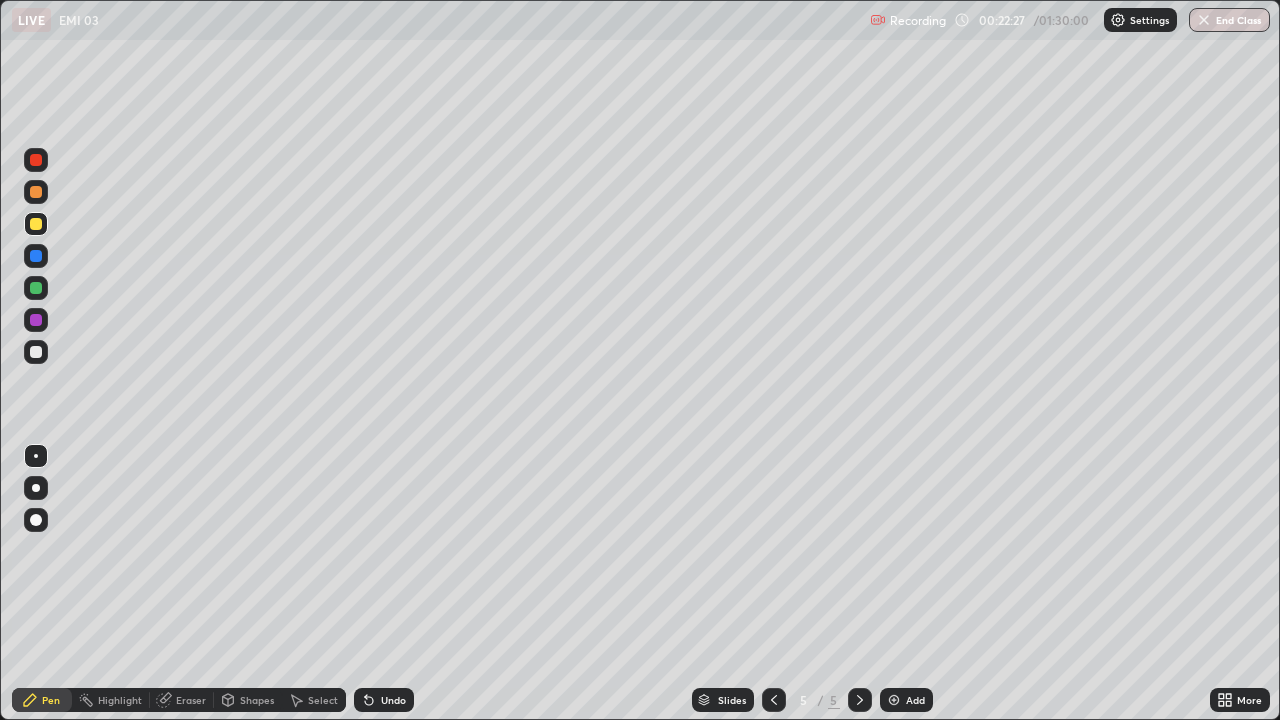 click 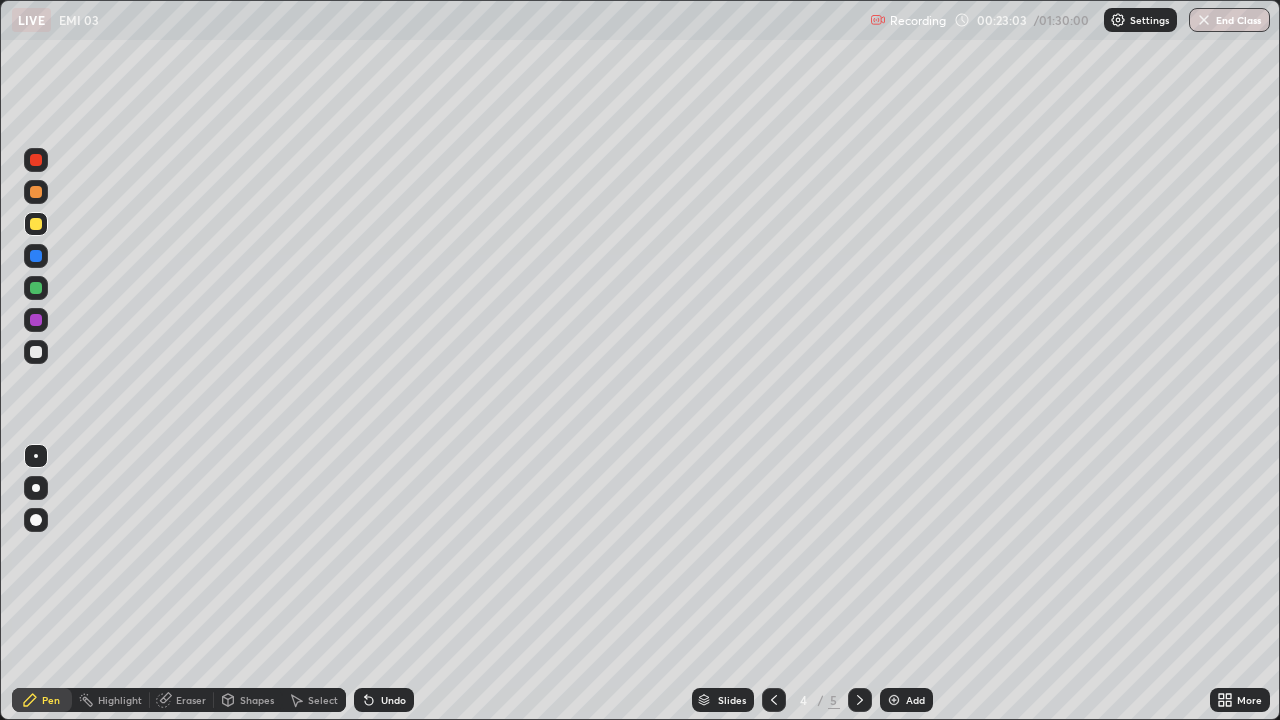 click 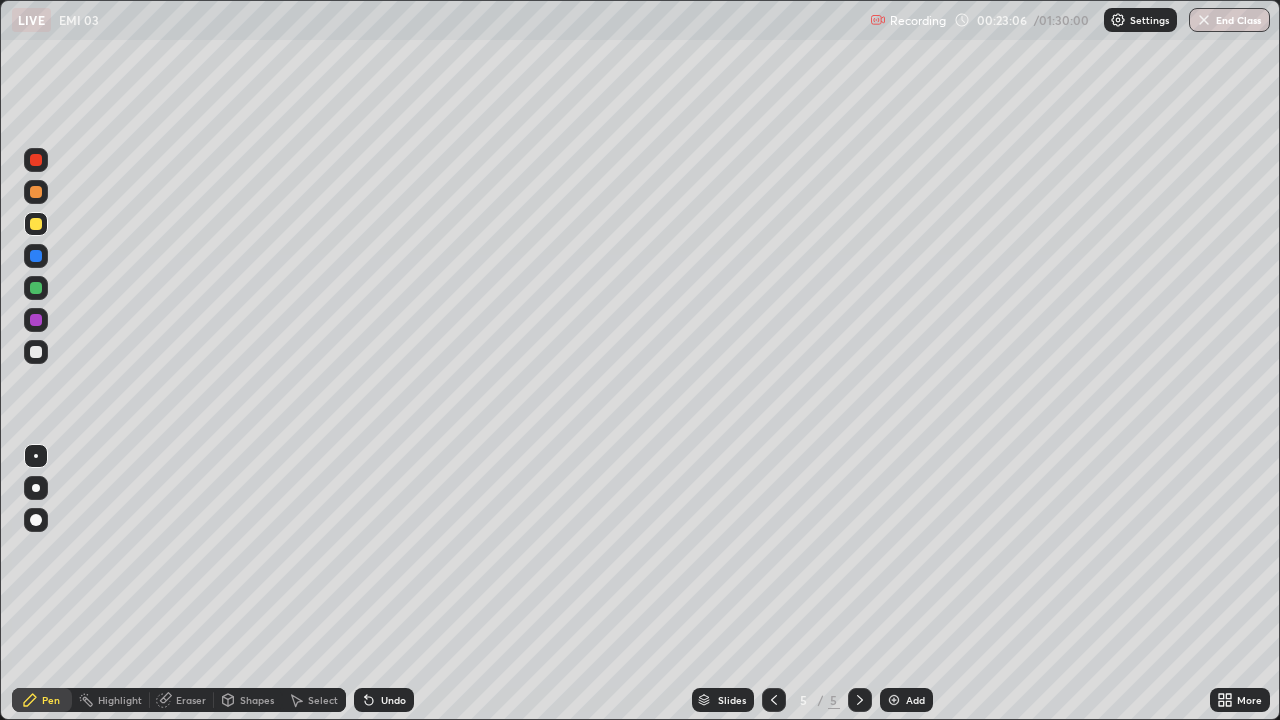 click at bounding box center [894, 700] 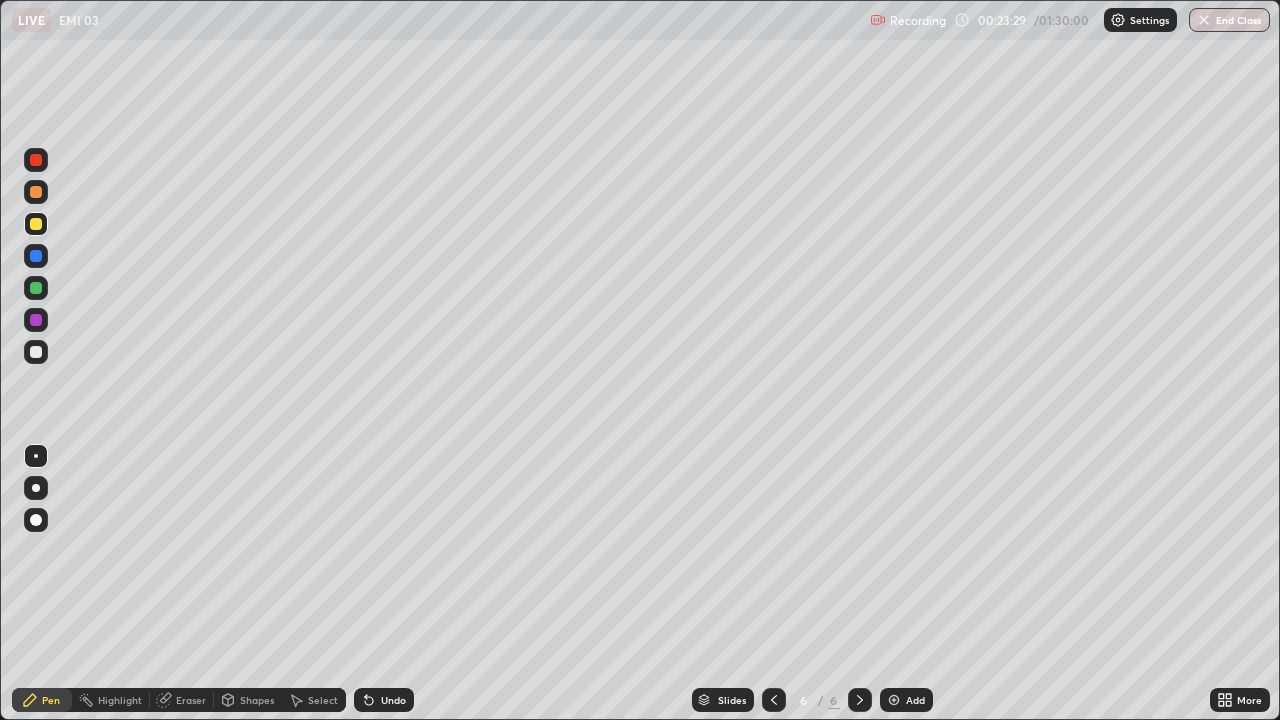 click at bounding box center [36, 352] 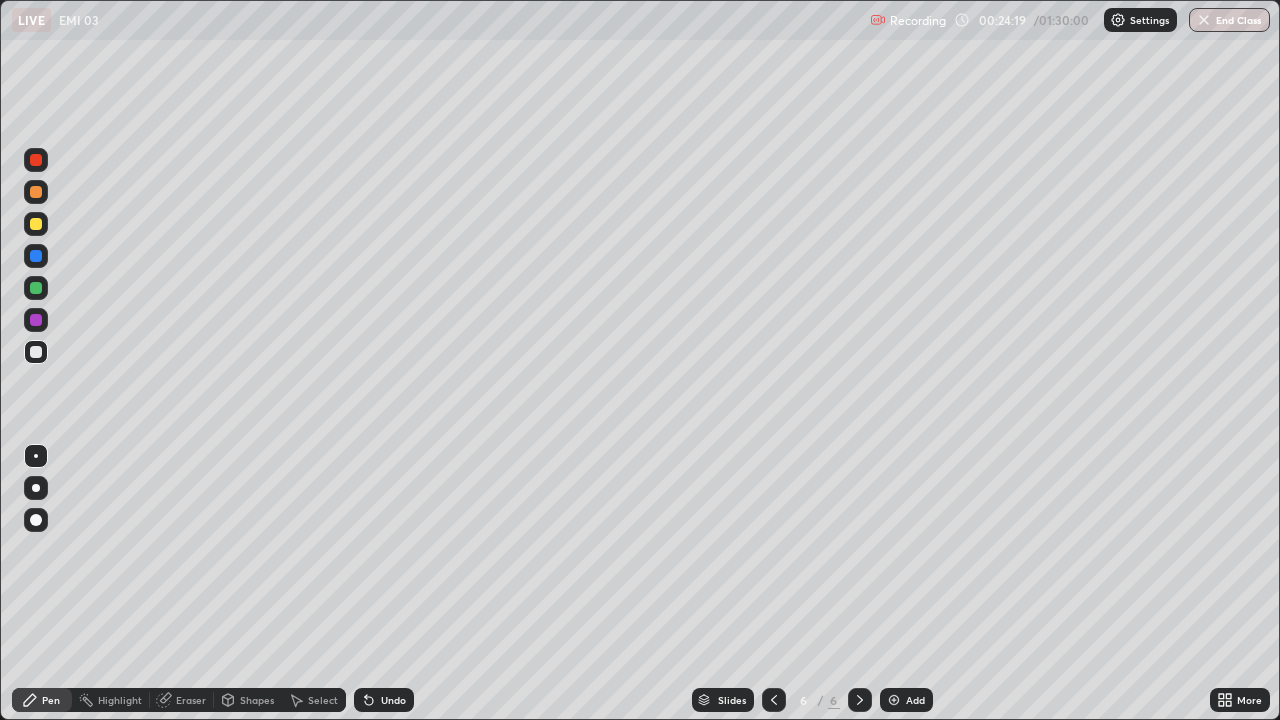 click 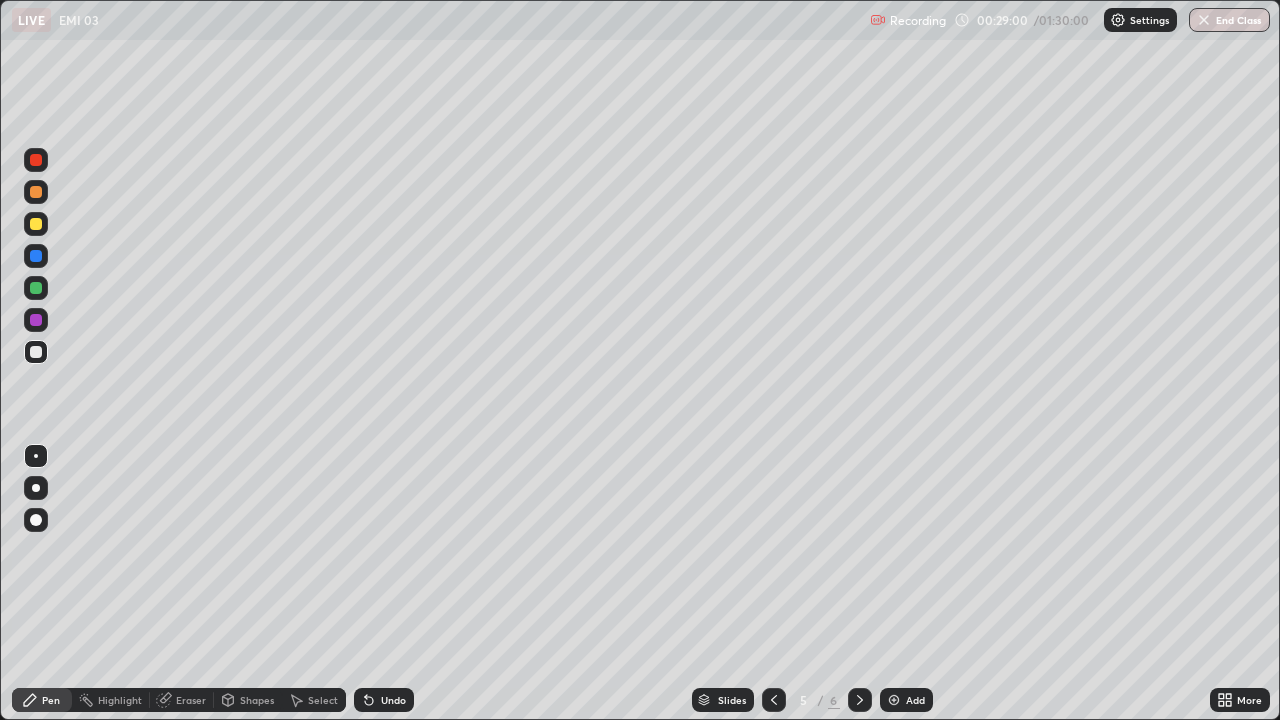click 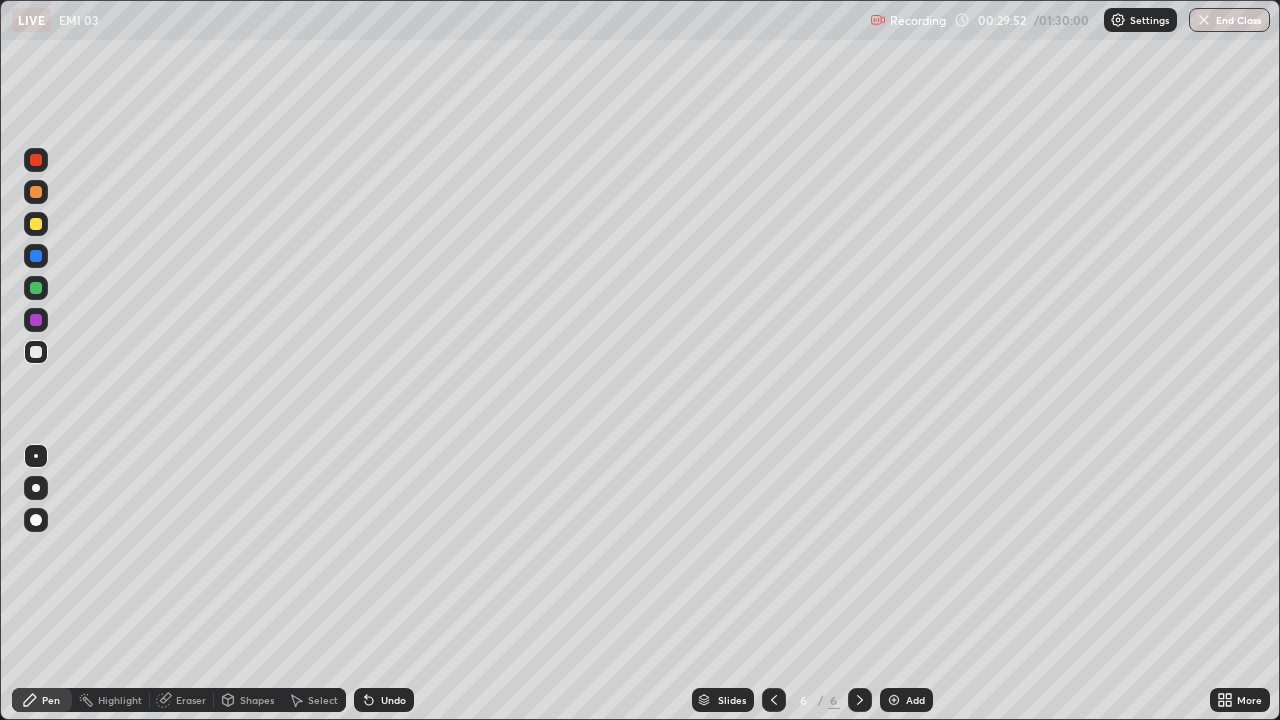 click at bounding box center [894, 700] 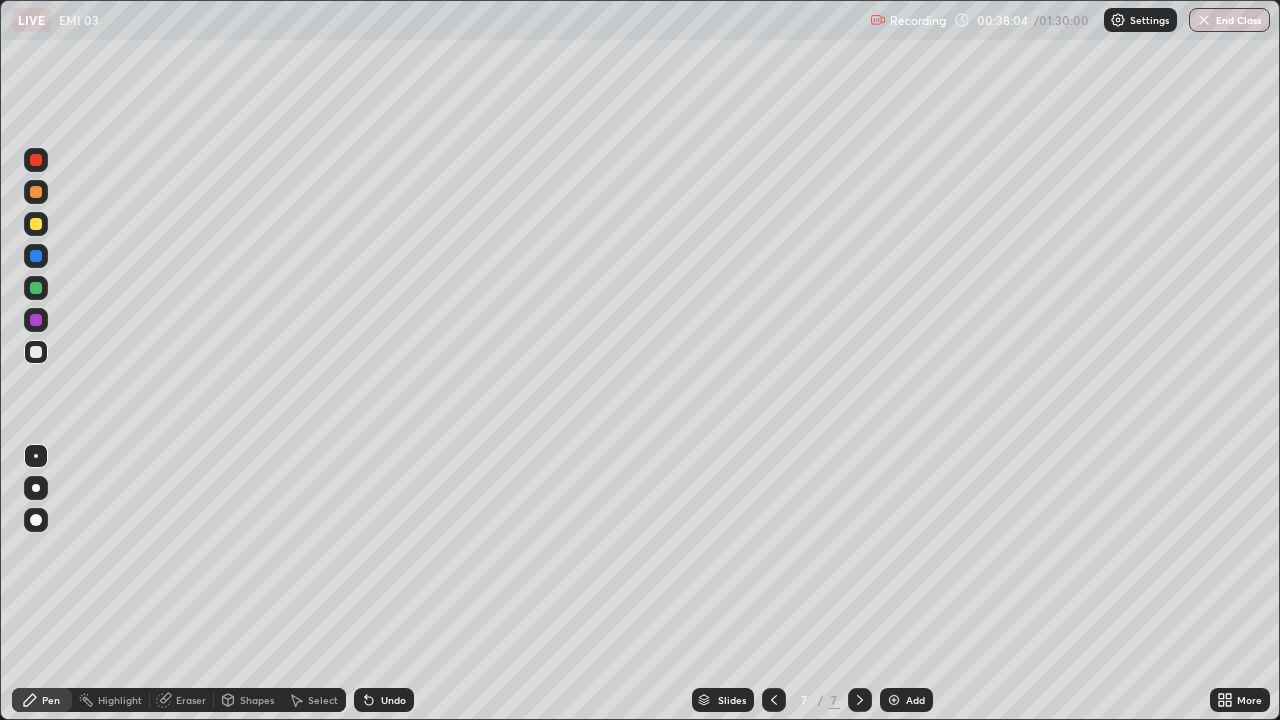 click at bounding box center (36, 288) 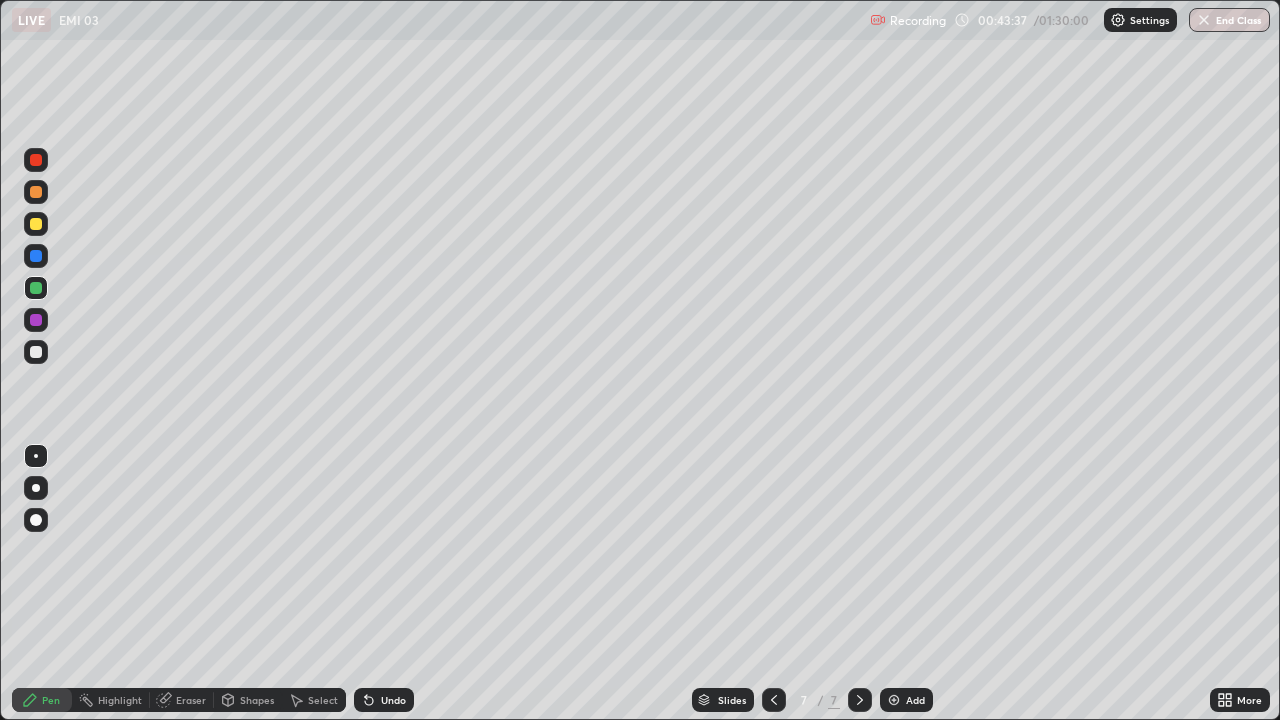 click at bounding box center [894, 700] 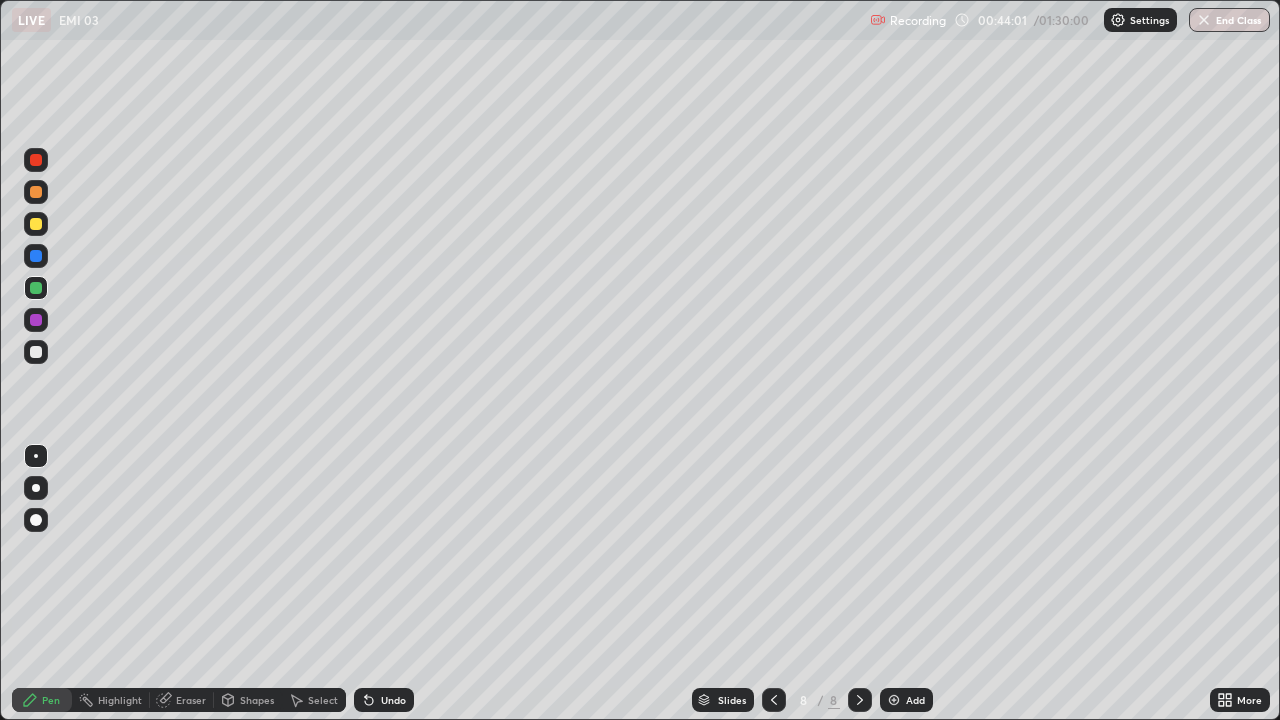 click at bounding box center [36, 352] 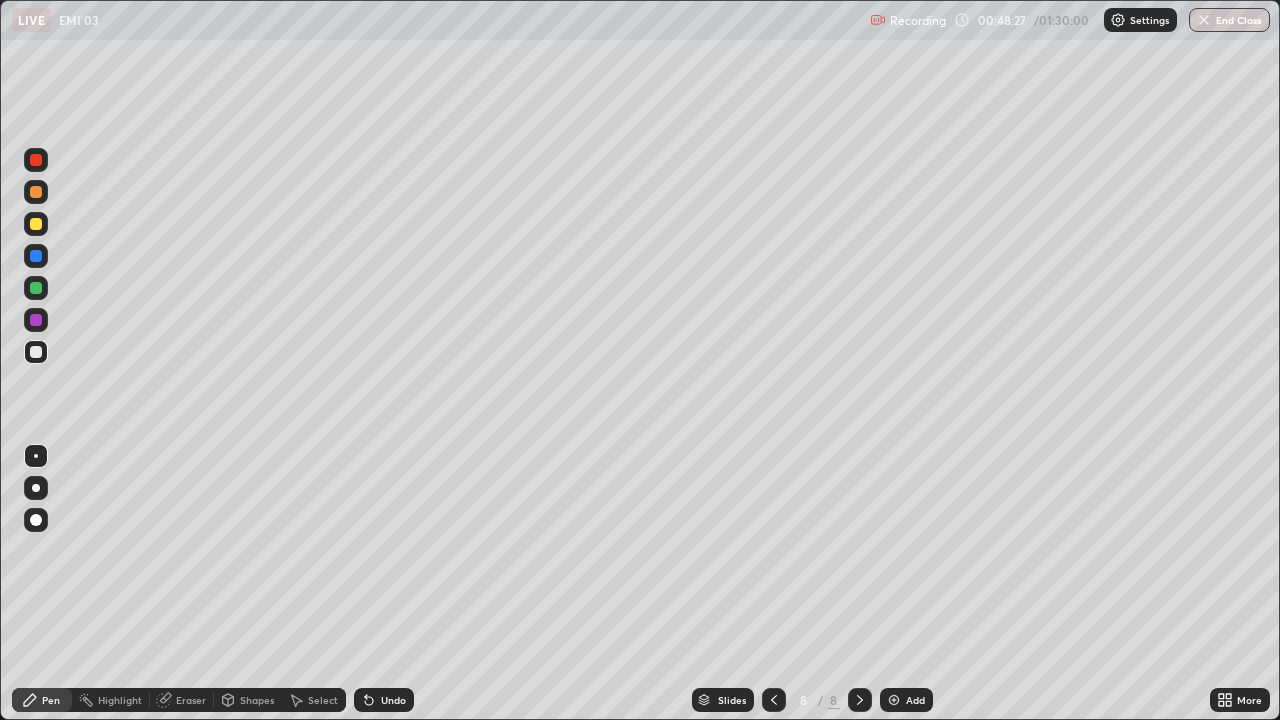 click at bounding box center [894, 700] 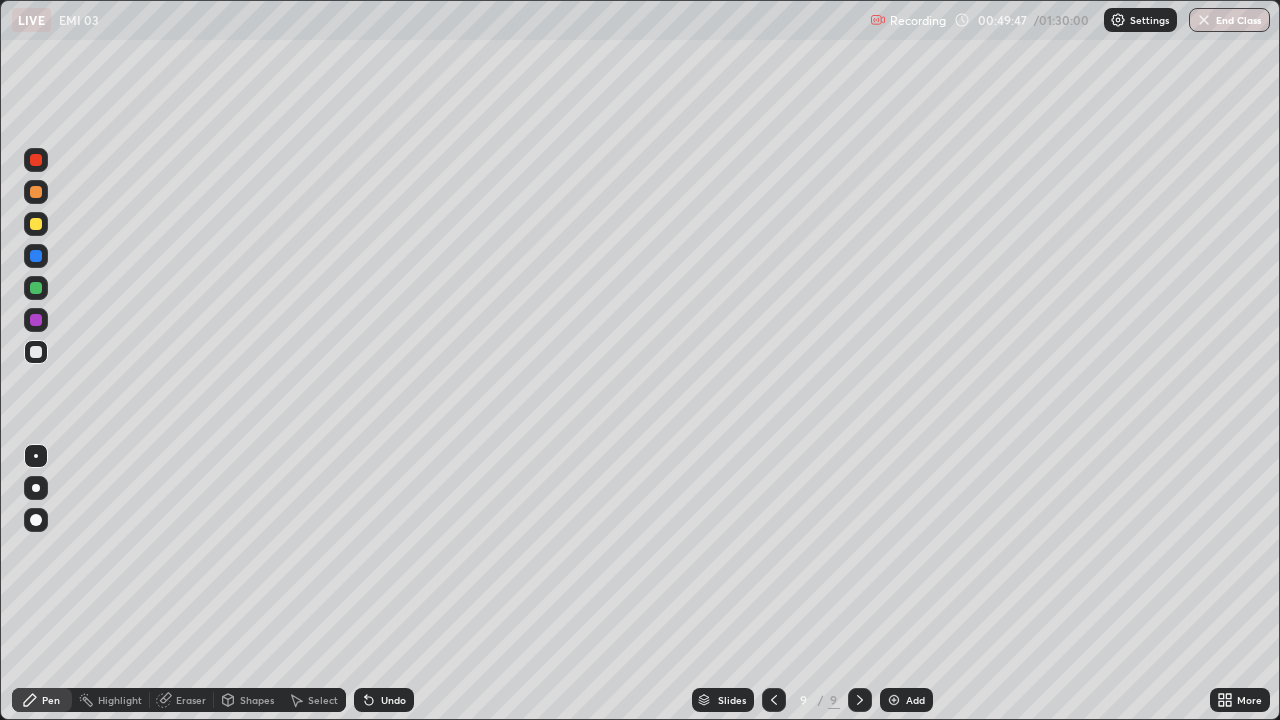 click at bounding box center (36, 320) 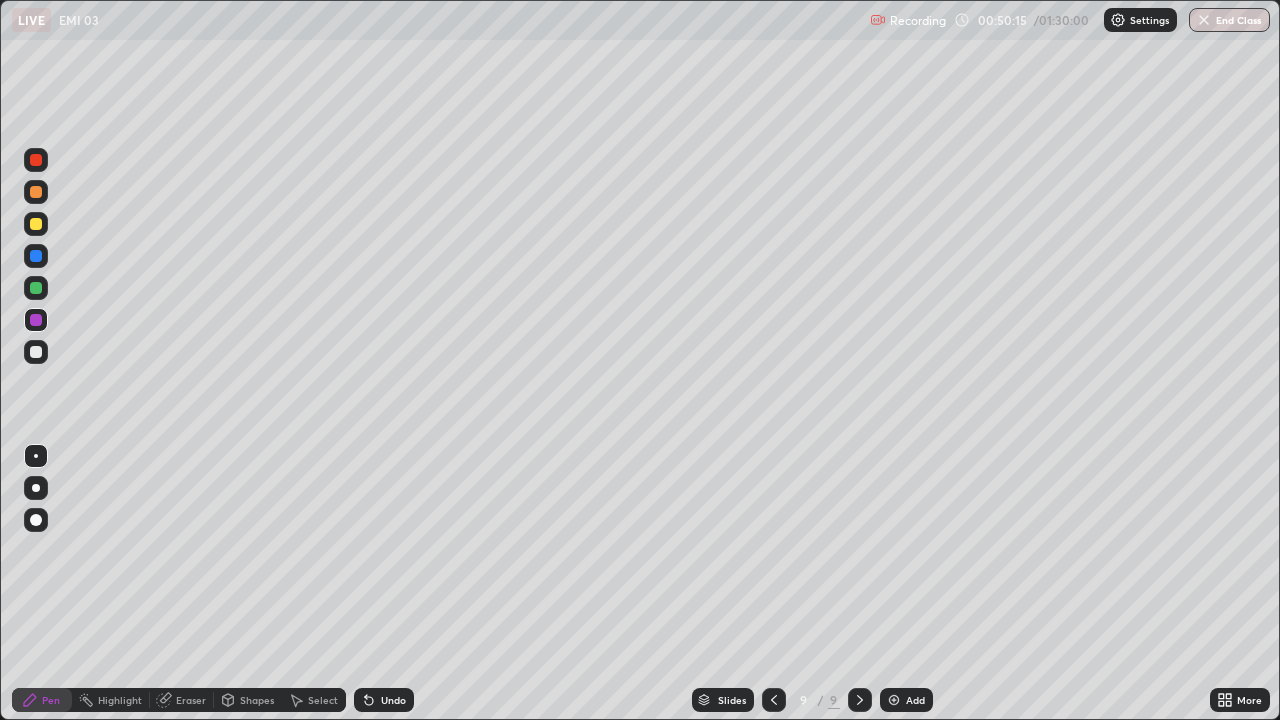 click on "Eraser" at bounding box center (191, 700) 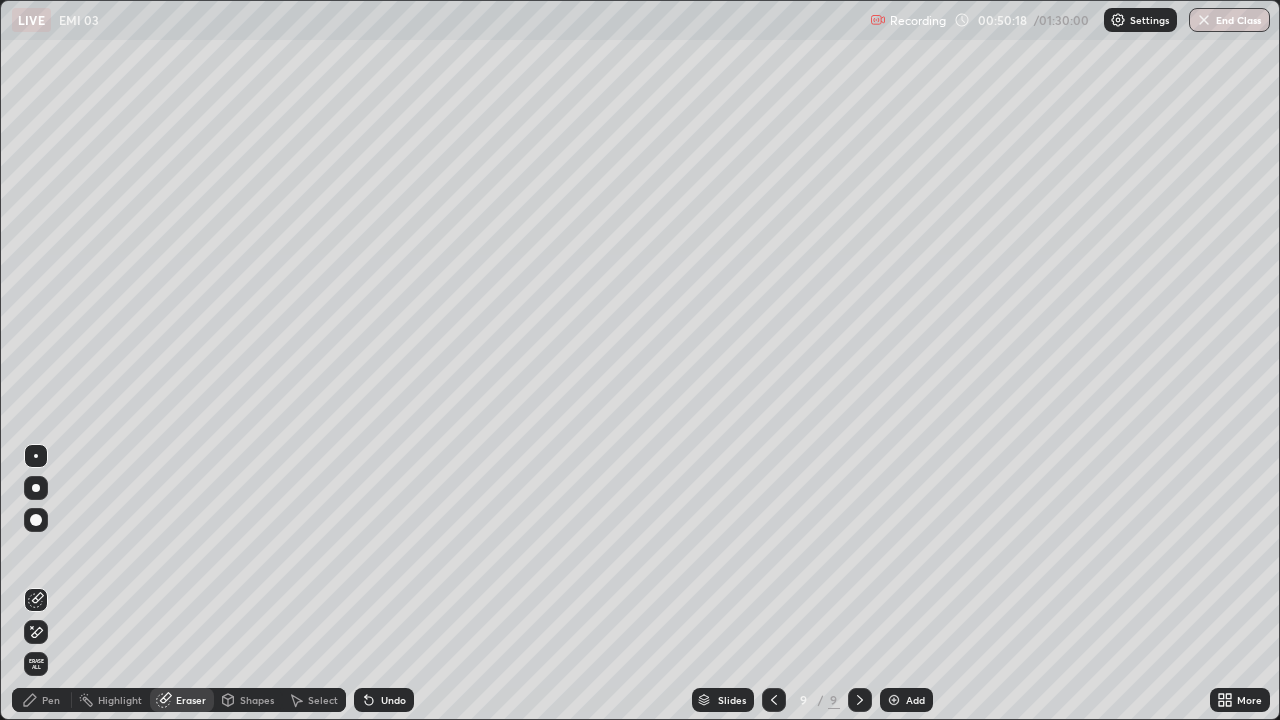click on "Pen" at bounding box center (51, 700) 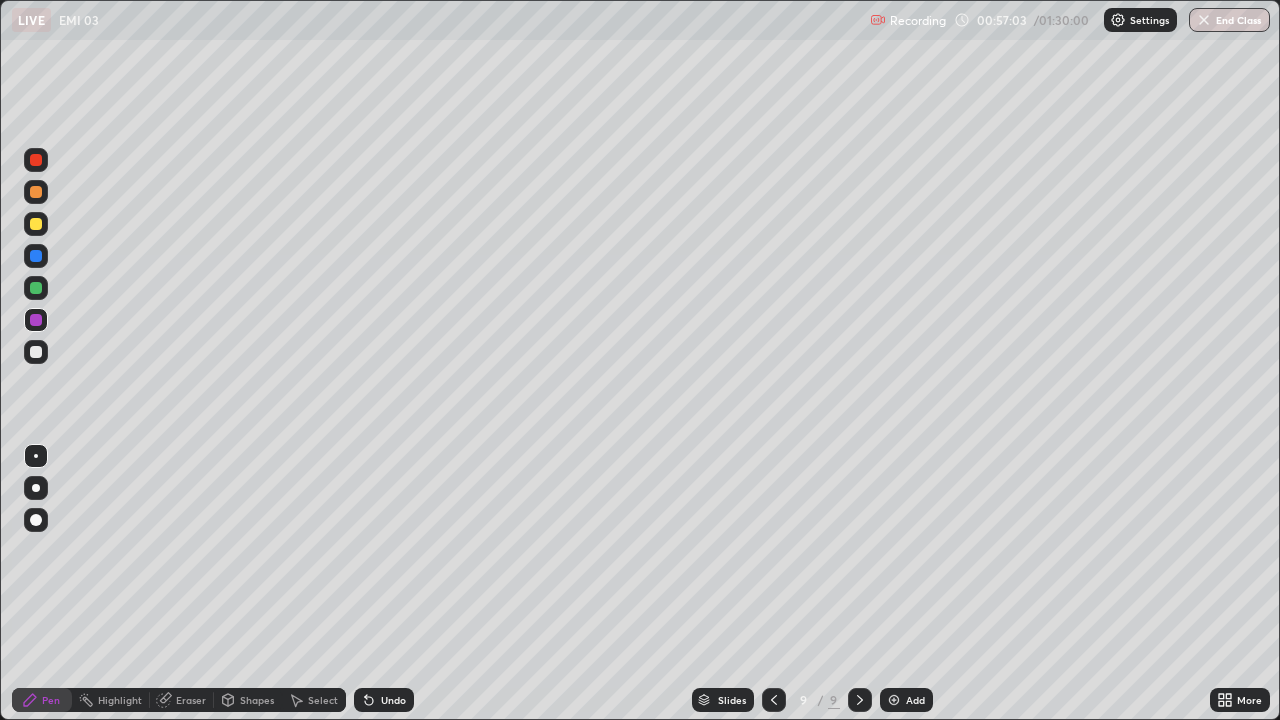 click at bounding box center [894, 700] 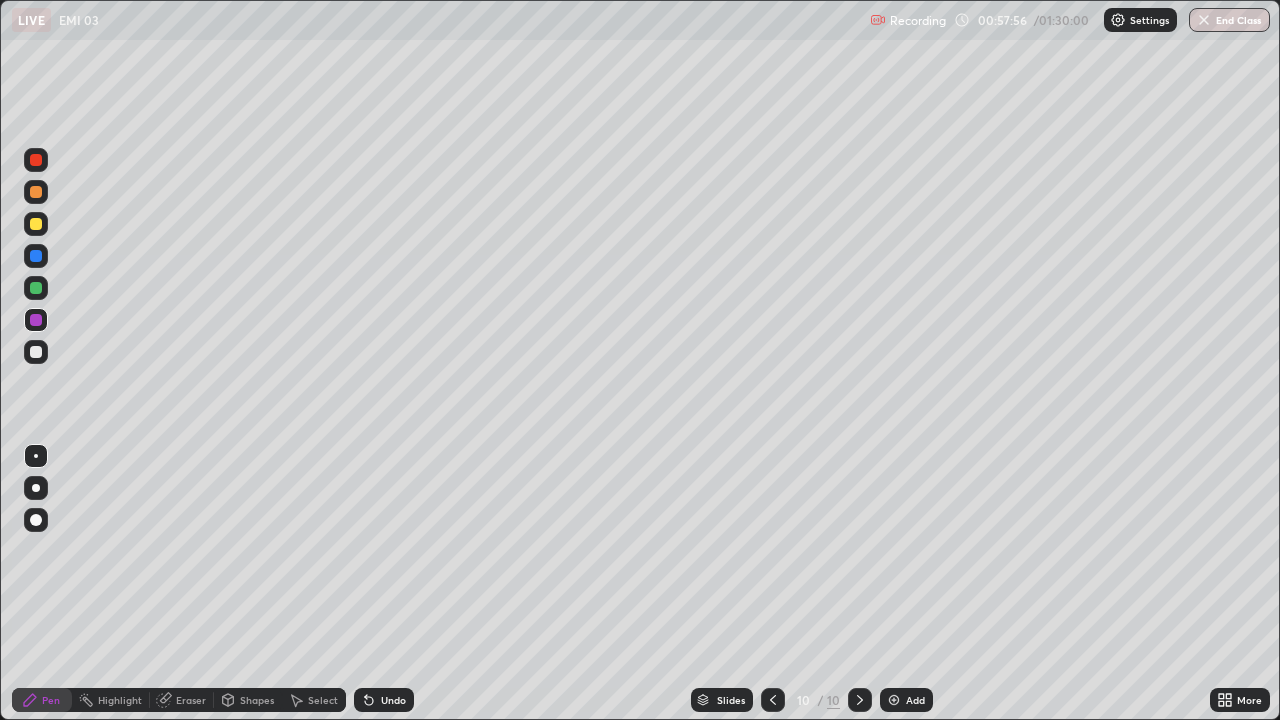 click at bounding box center (36, 352) 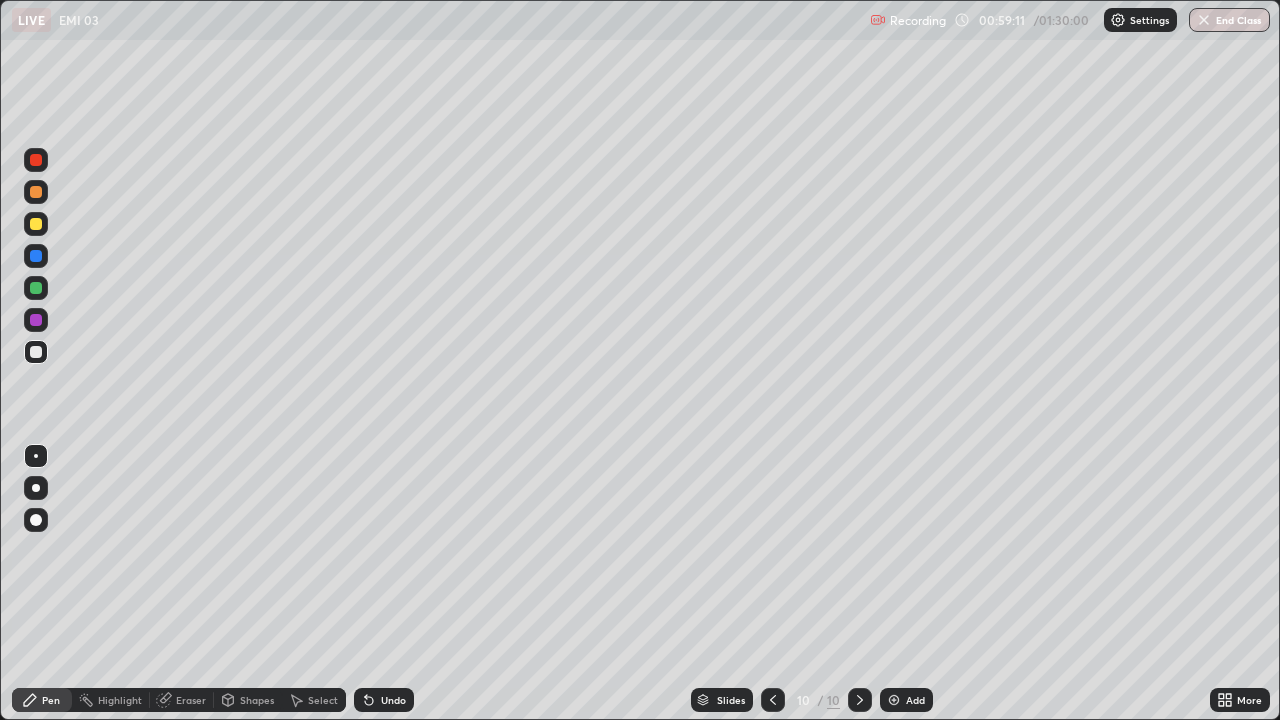 click at bounding box center [36, 320] 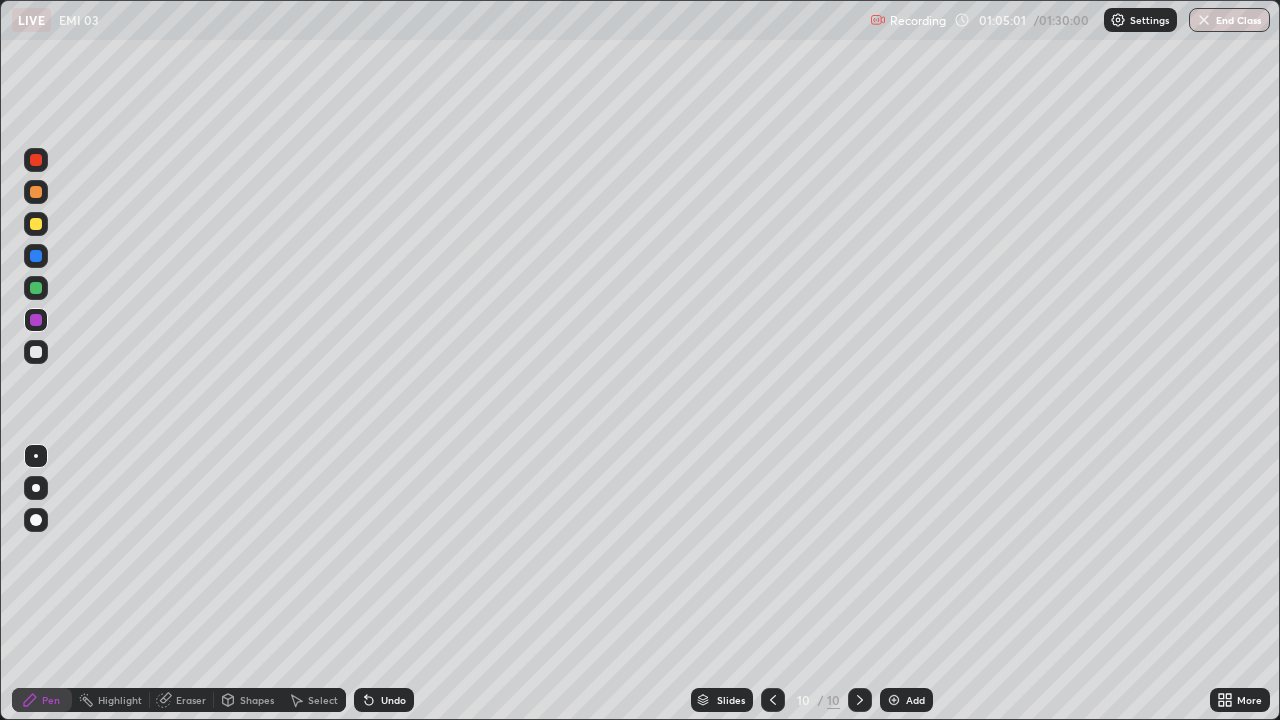 click at bounding box center (36, 288) 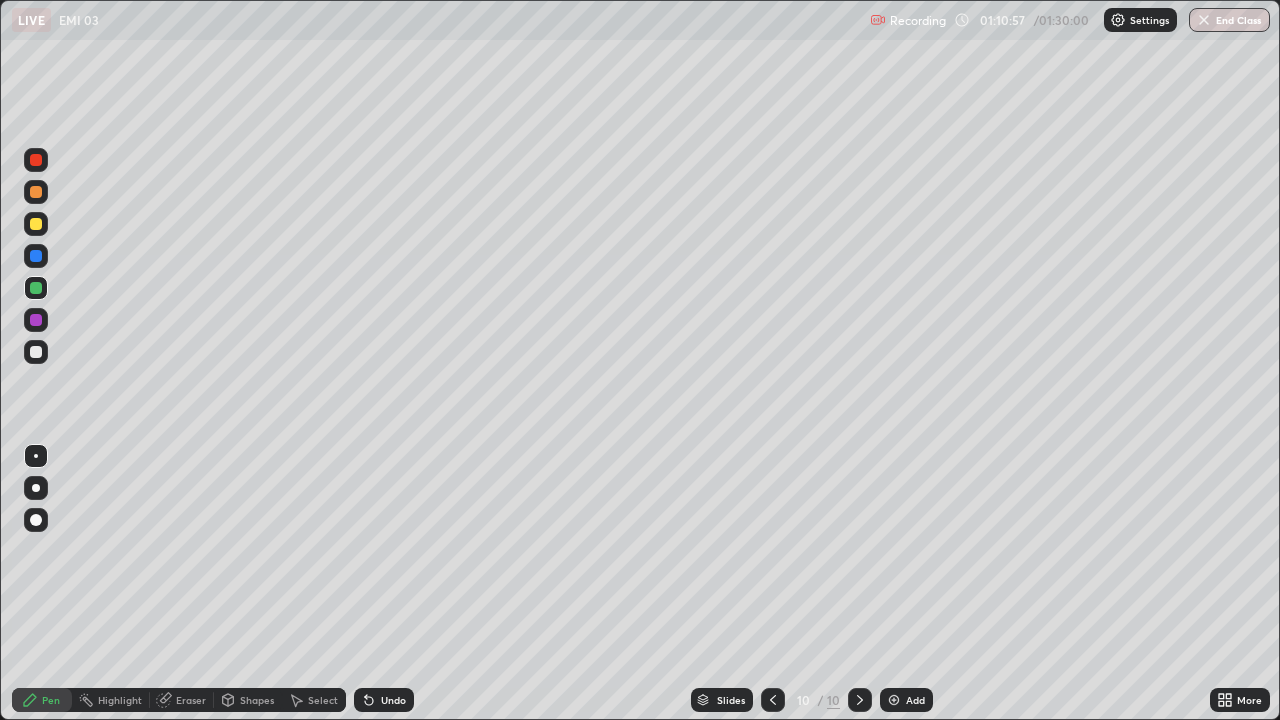 click at bounding box center (894, 700) 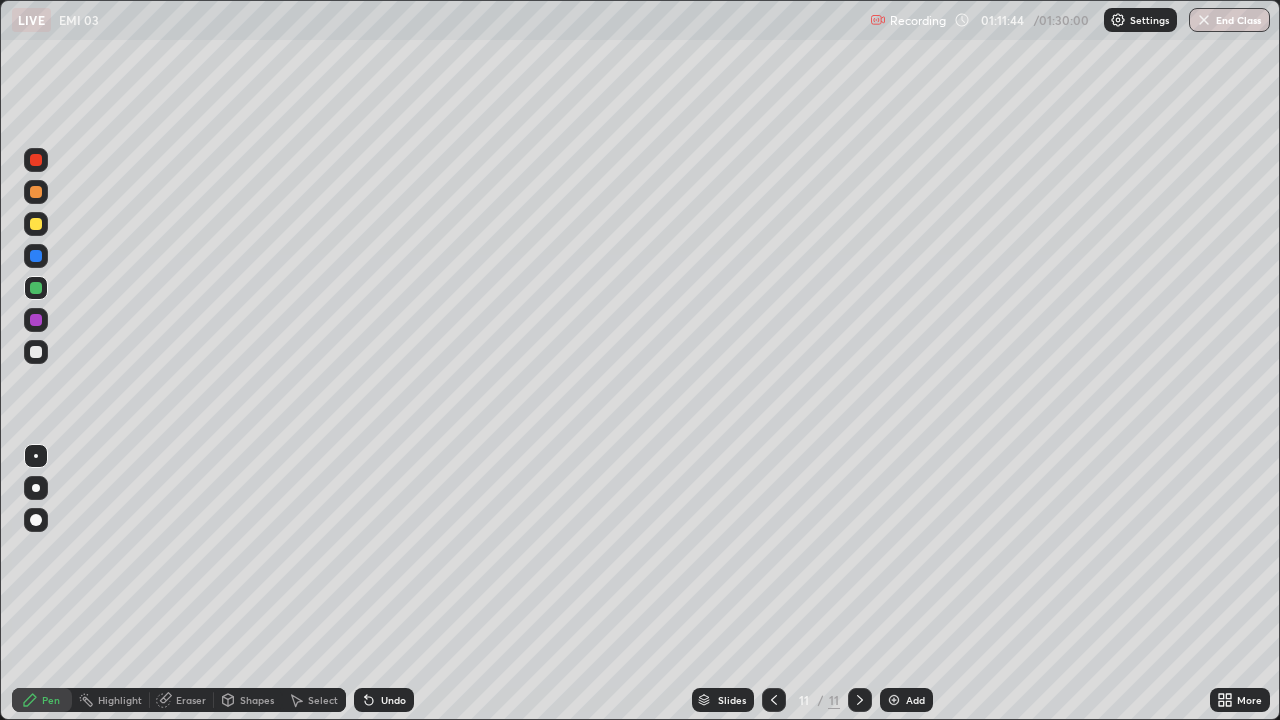 click 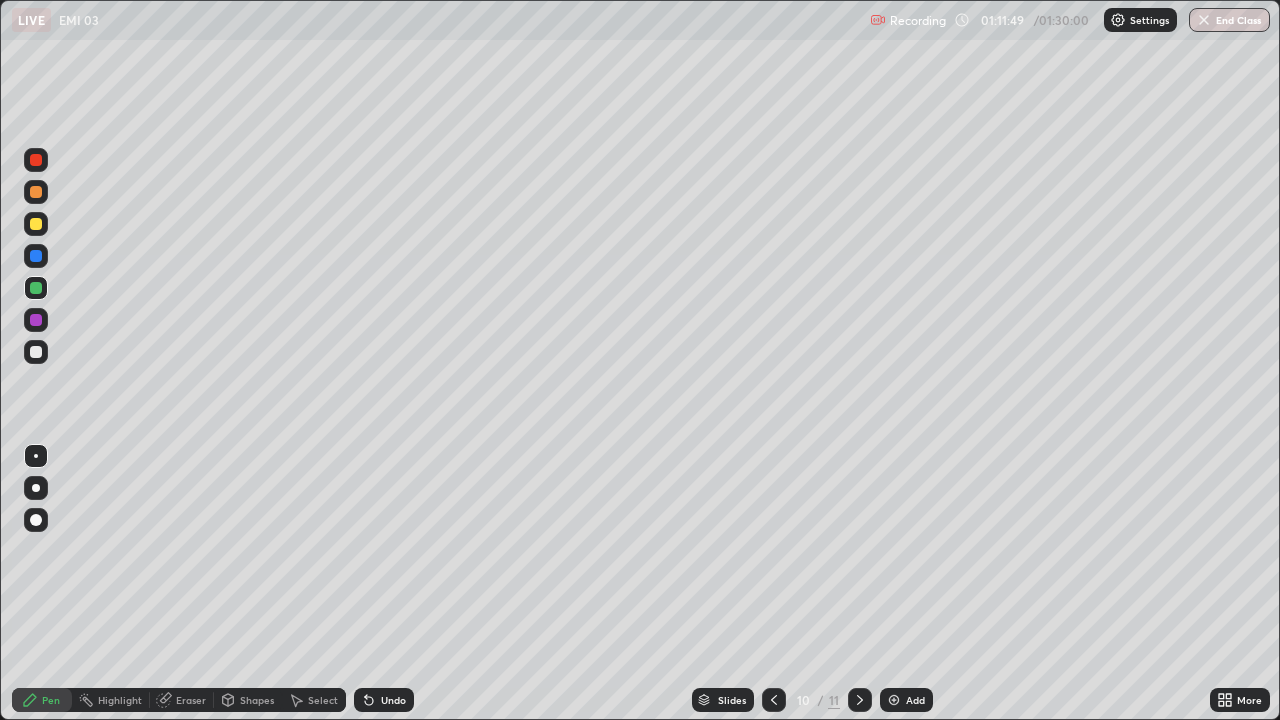 click 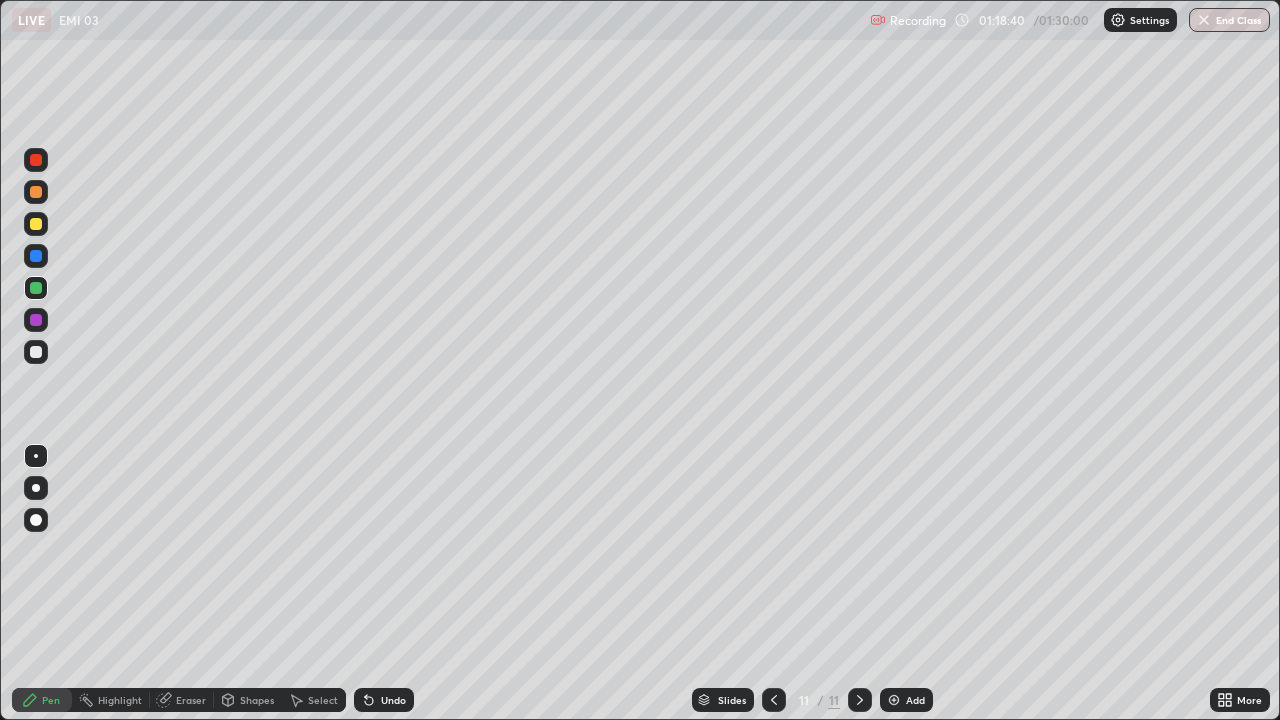 click on "End Class" at bounding box center [1229, 20] 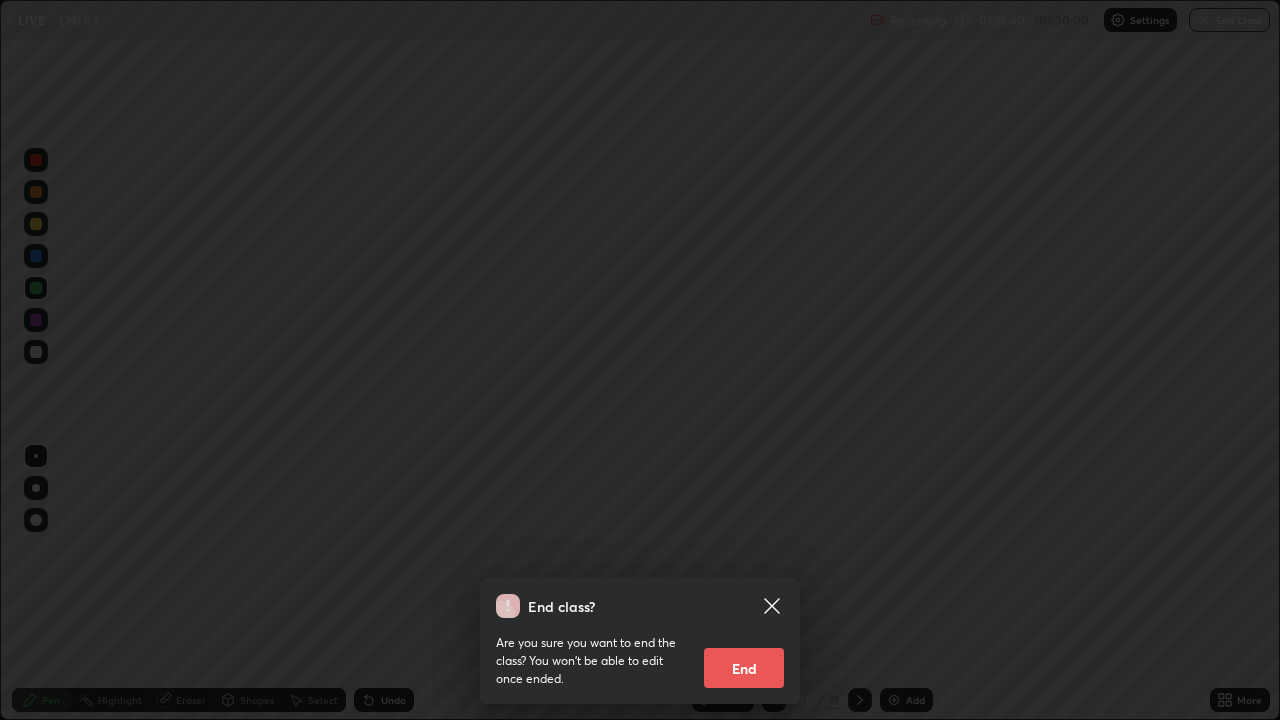 click on "End" at bounding box center (744, 668) 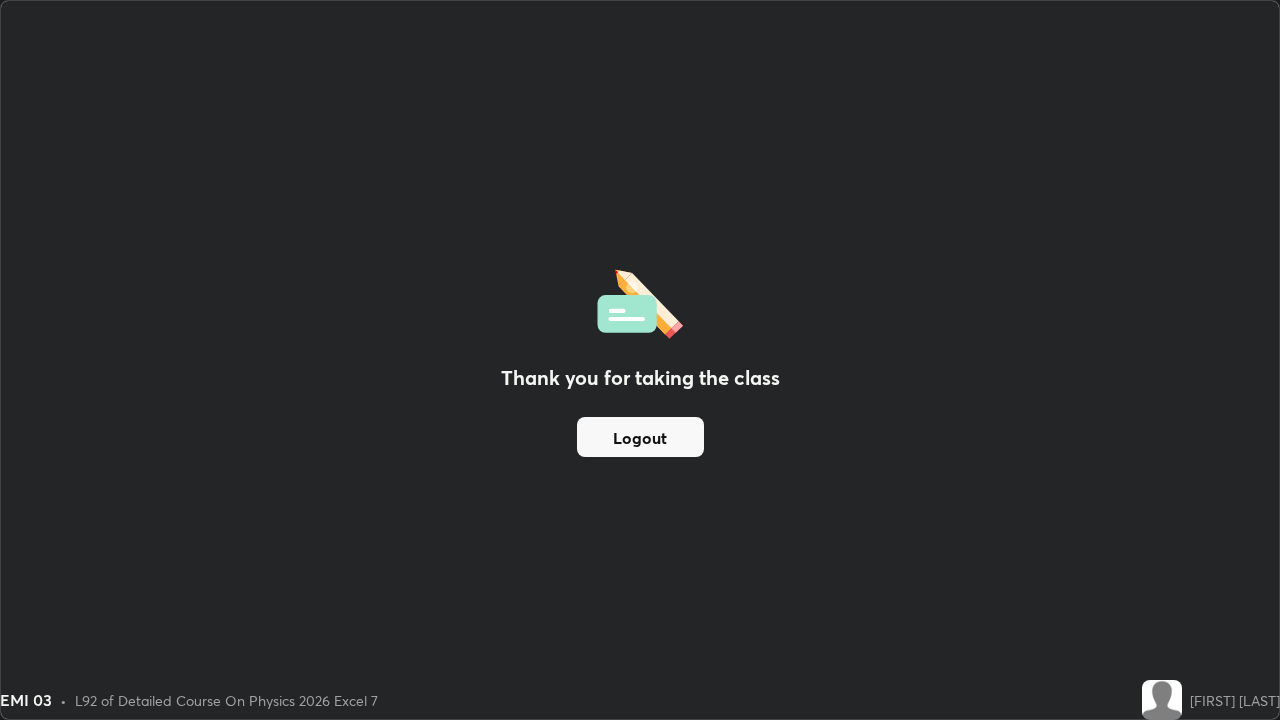 click on "Logout" at bounding box center [640, 437] 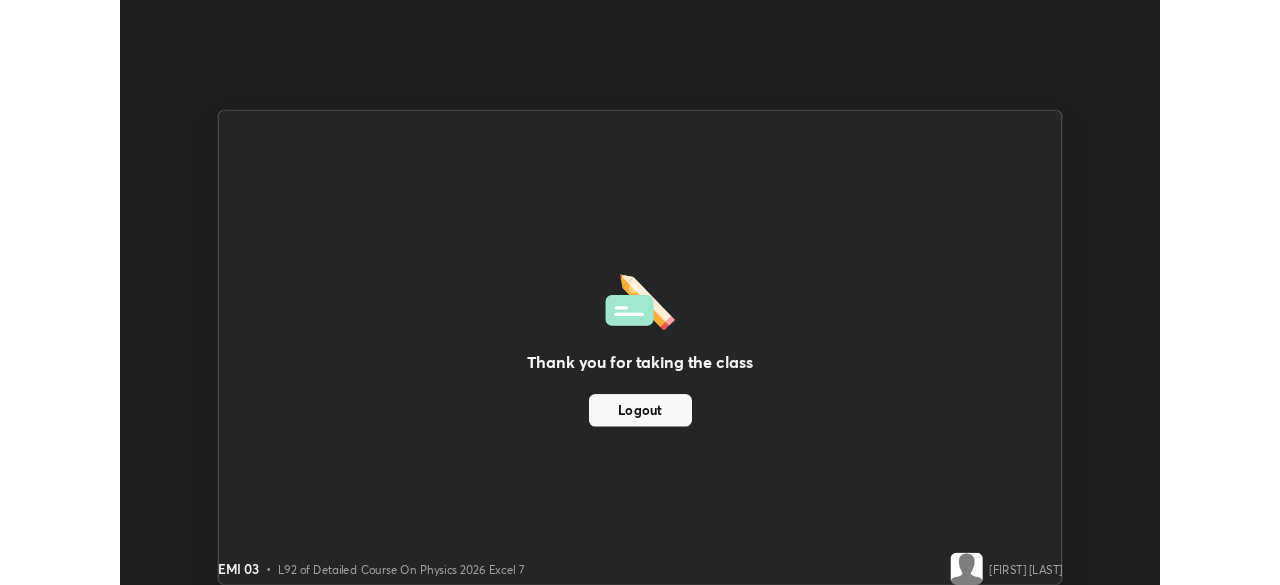 scroll, scrollTop: 585, scrollLeft: 1280, axis: both 